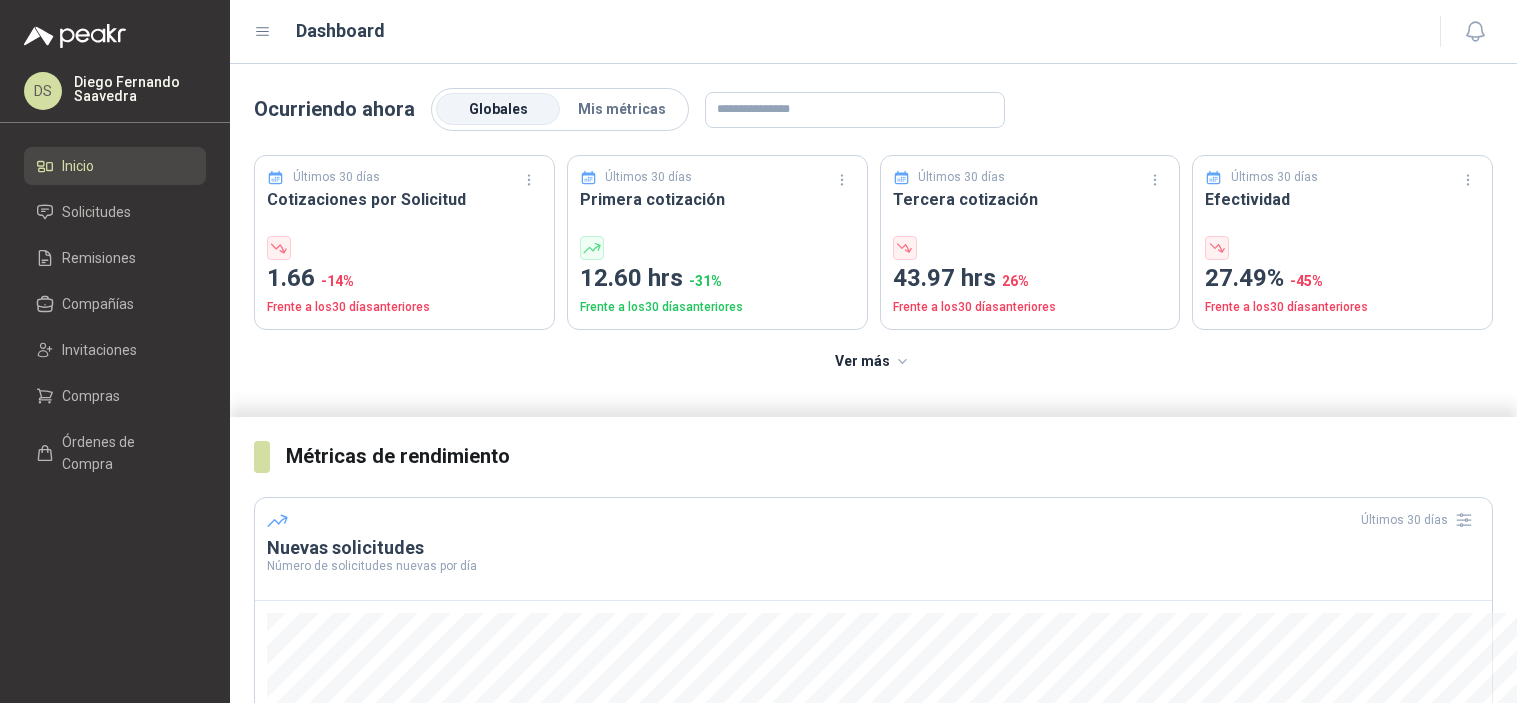 scroll, scrollTop: 0, scrollLeft: 0, axis: both 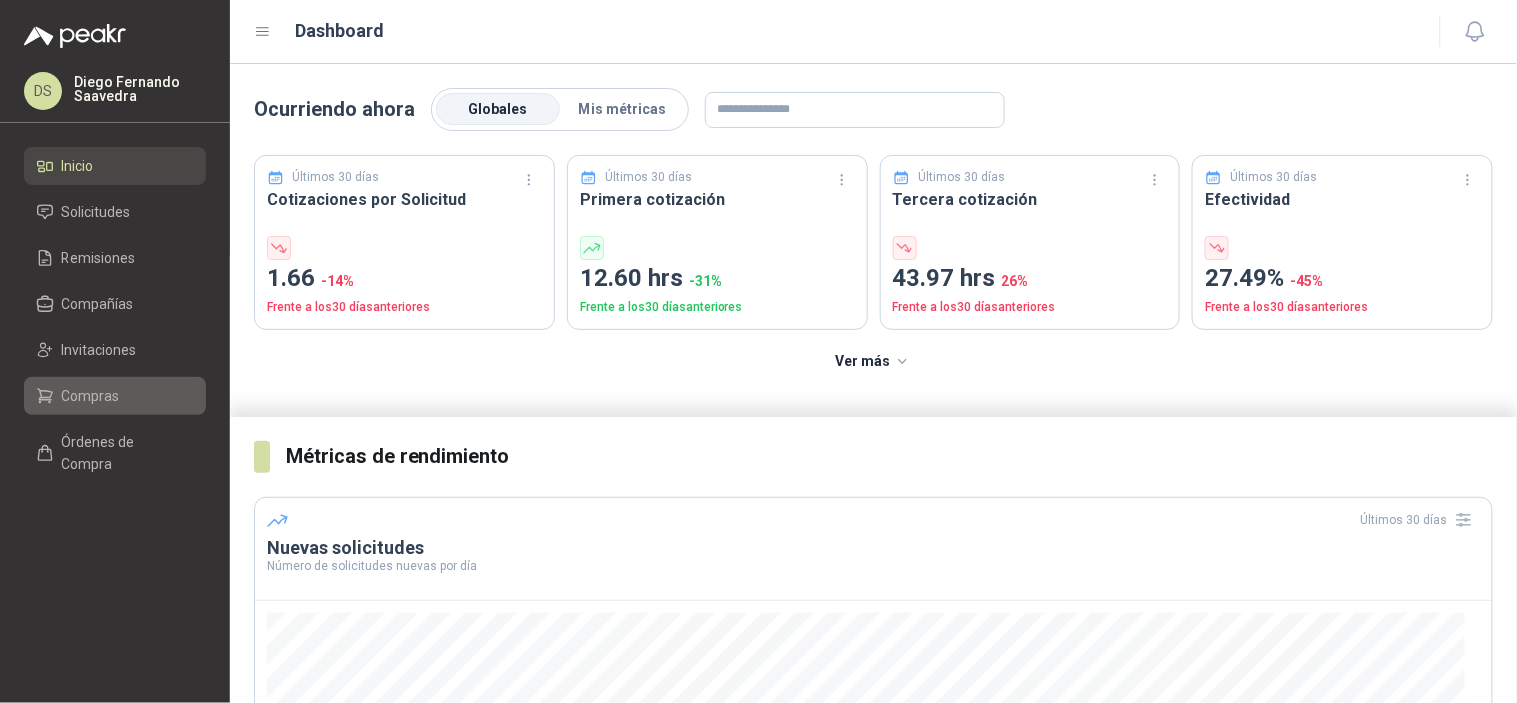 click on "Compras" at bounding box center (91, 396) 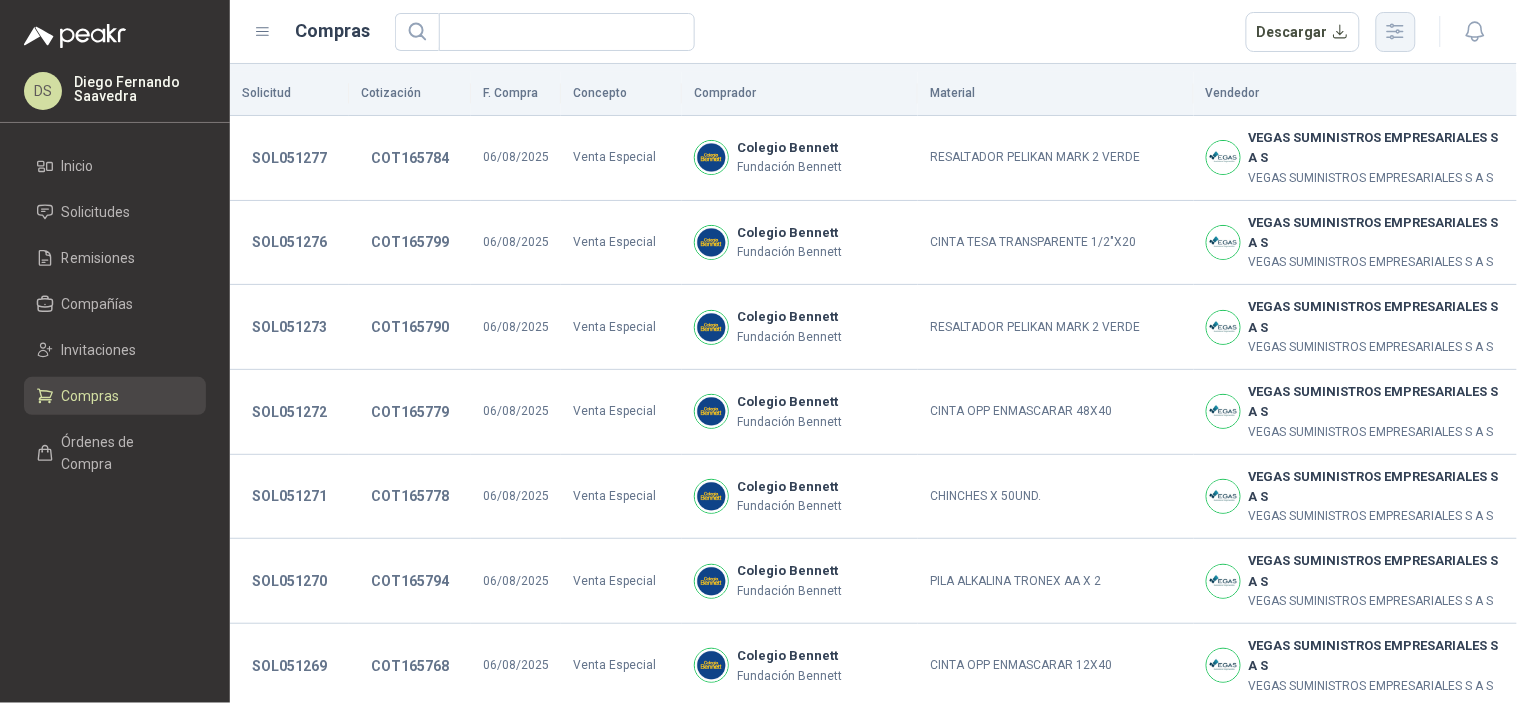 click 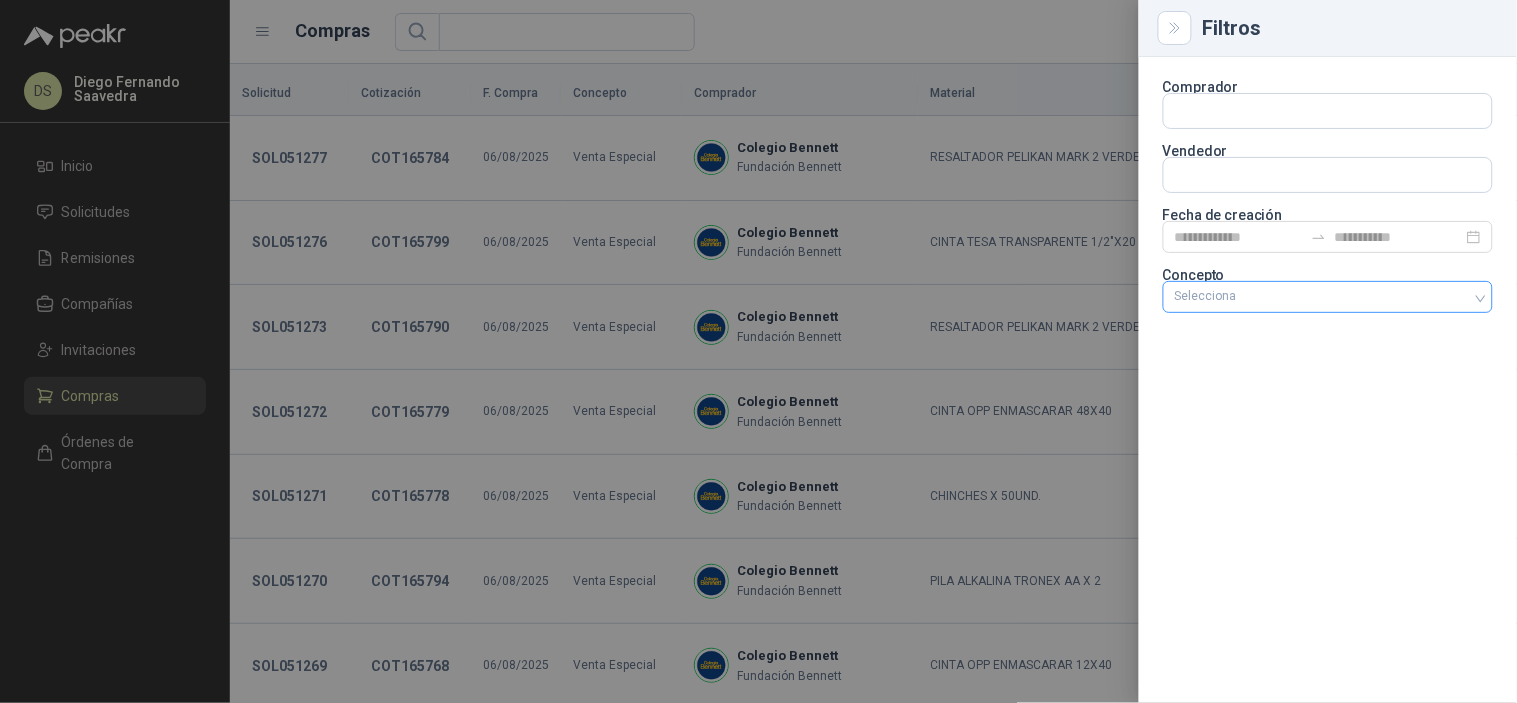 click on "Selecciona" at bounding box center [1328, 297] 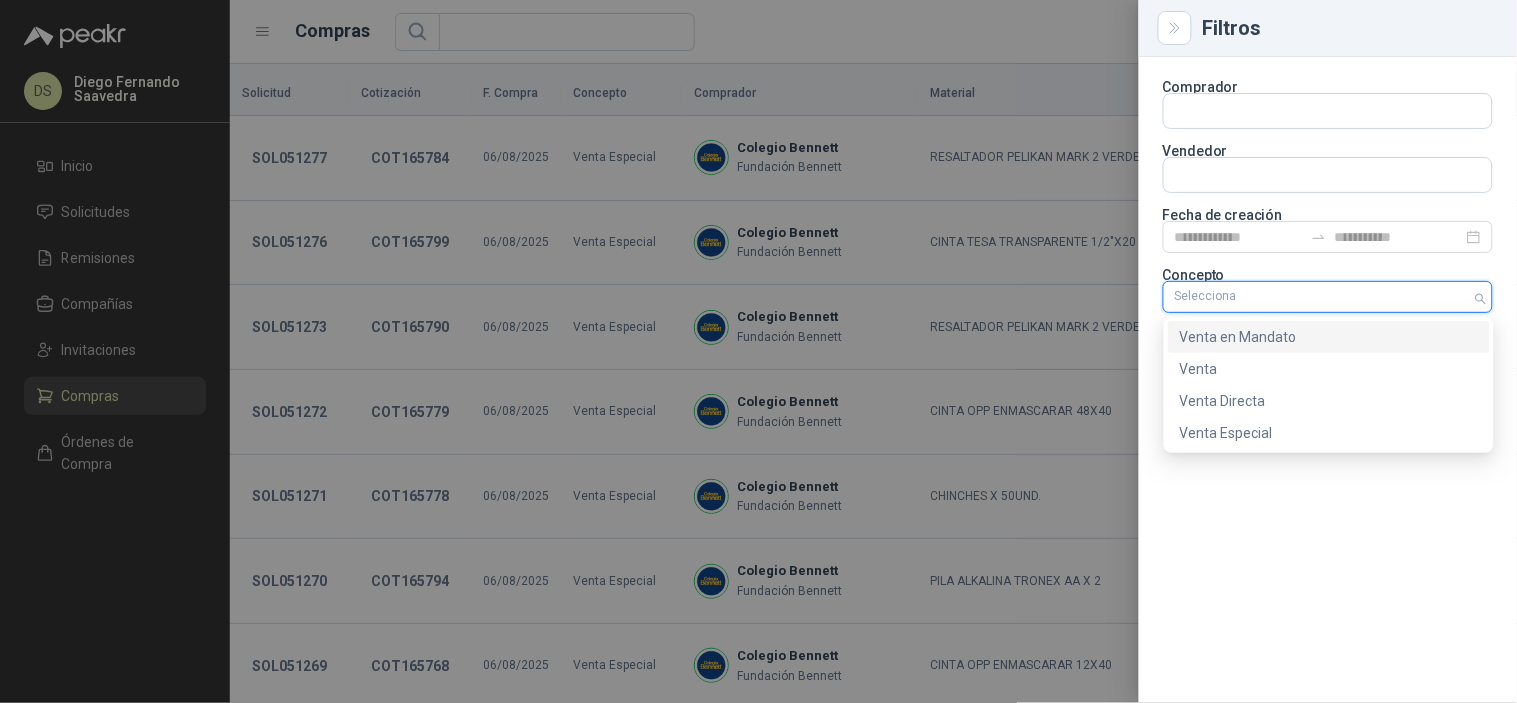 click on "Venta en Mandato" at bounding box center [1329, 337] 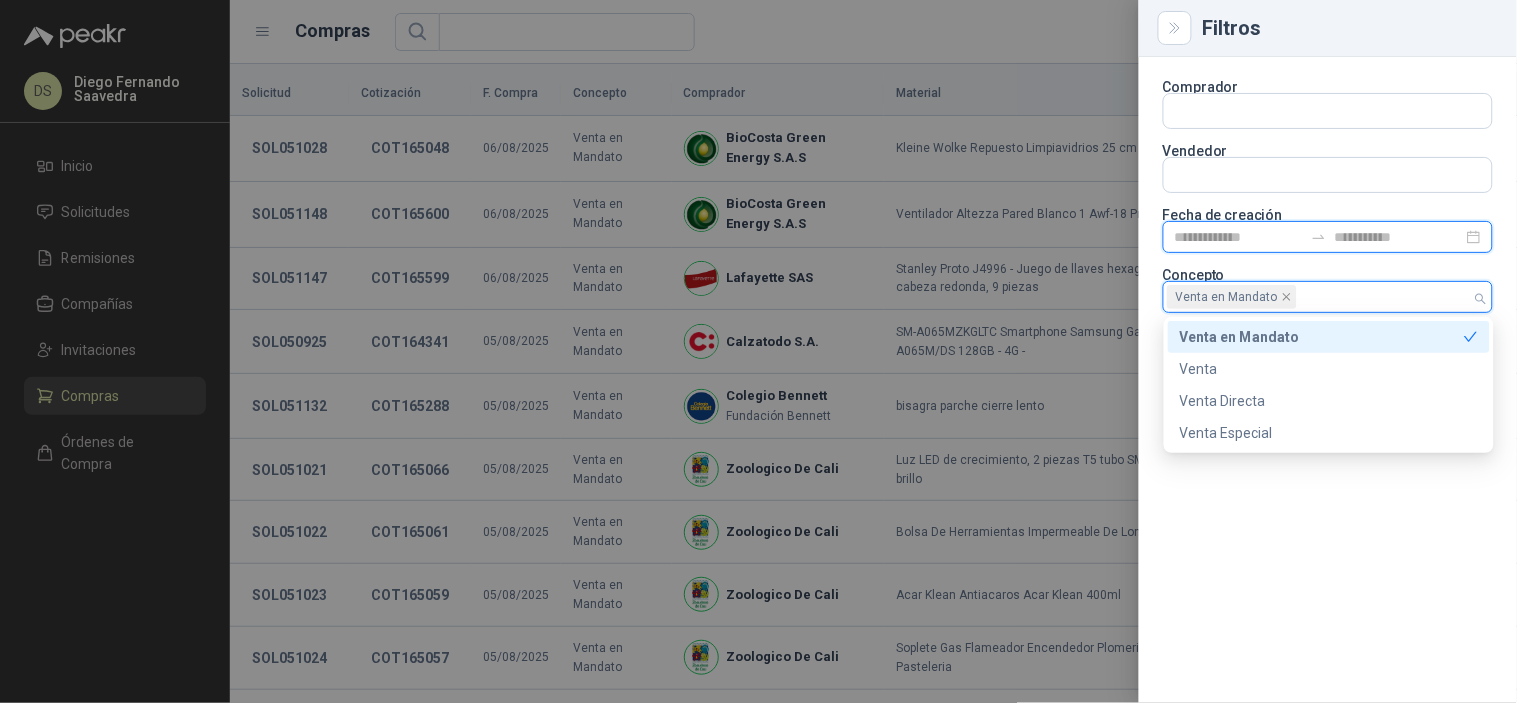 click at bounding box center [1239, 237] 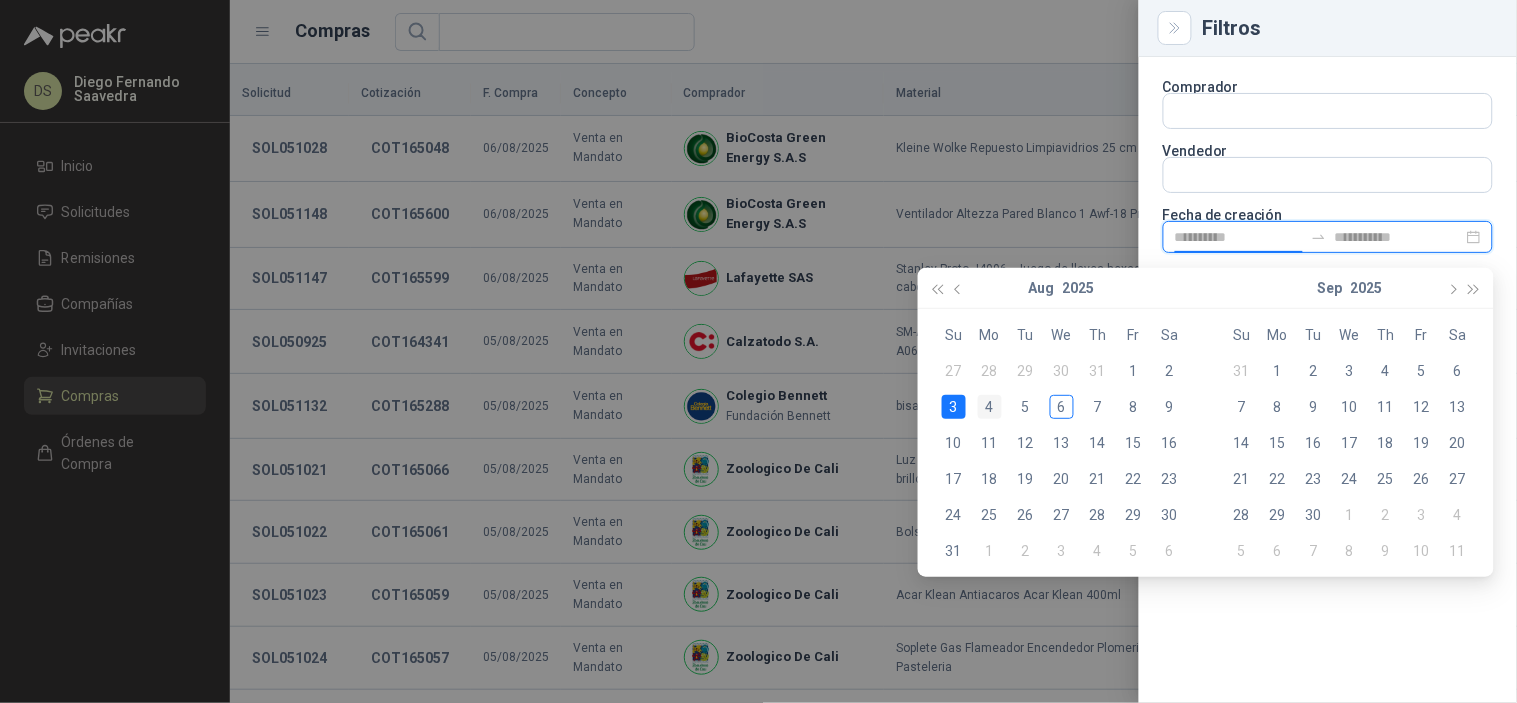 type on "**********" 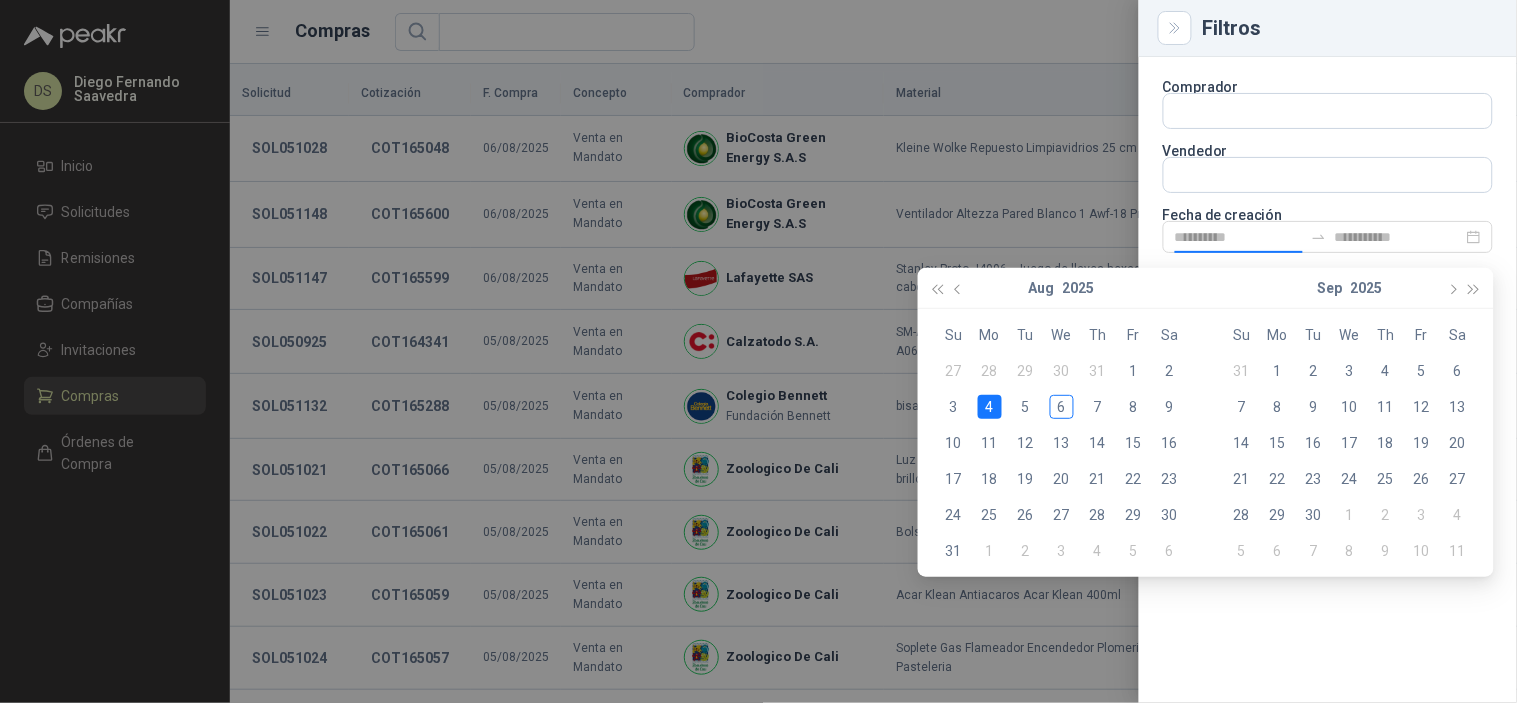 click on "4" at bounding box center (990, 407) 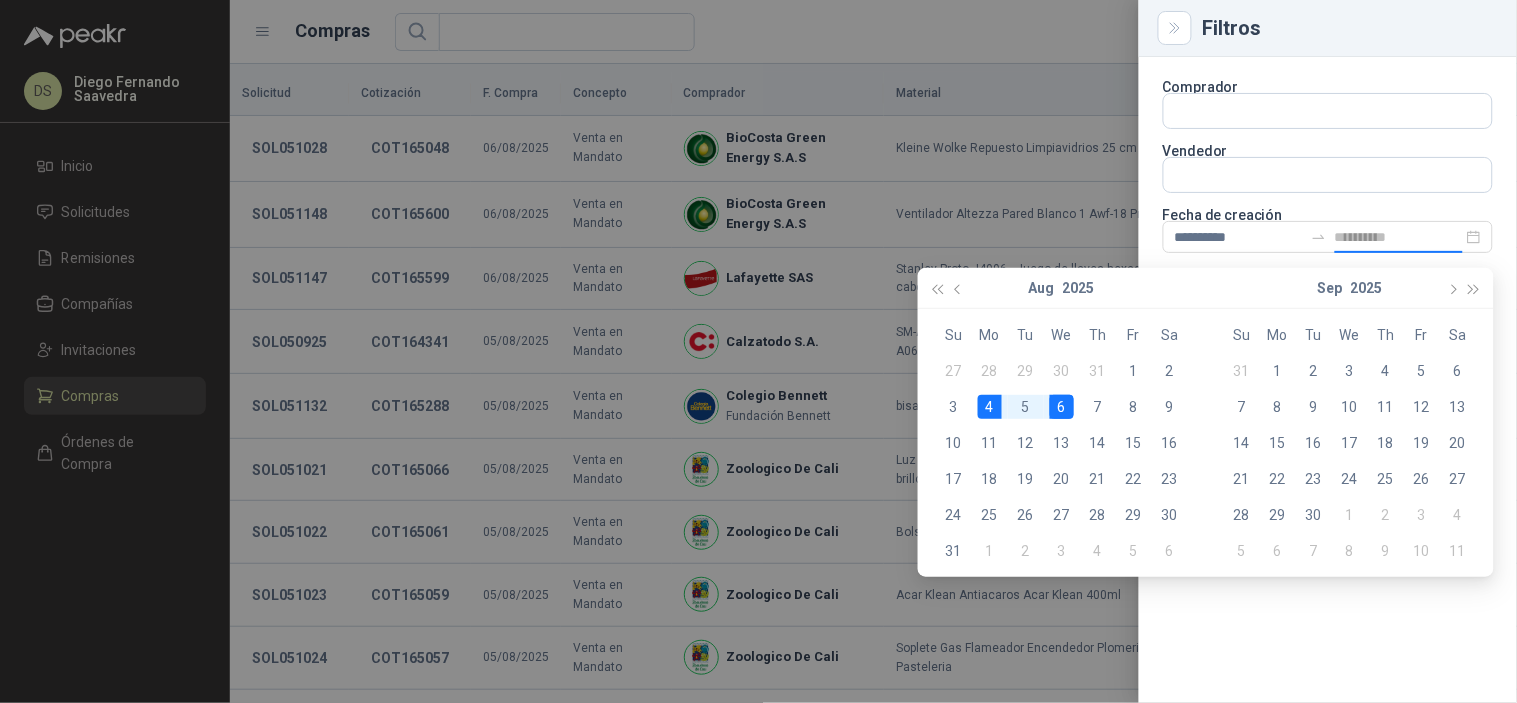 click on "6" at bounding box center (1062, 407) 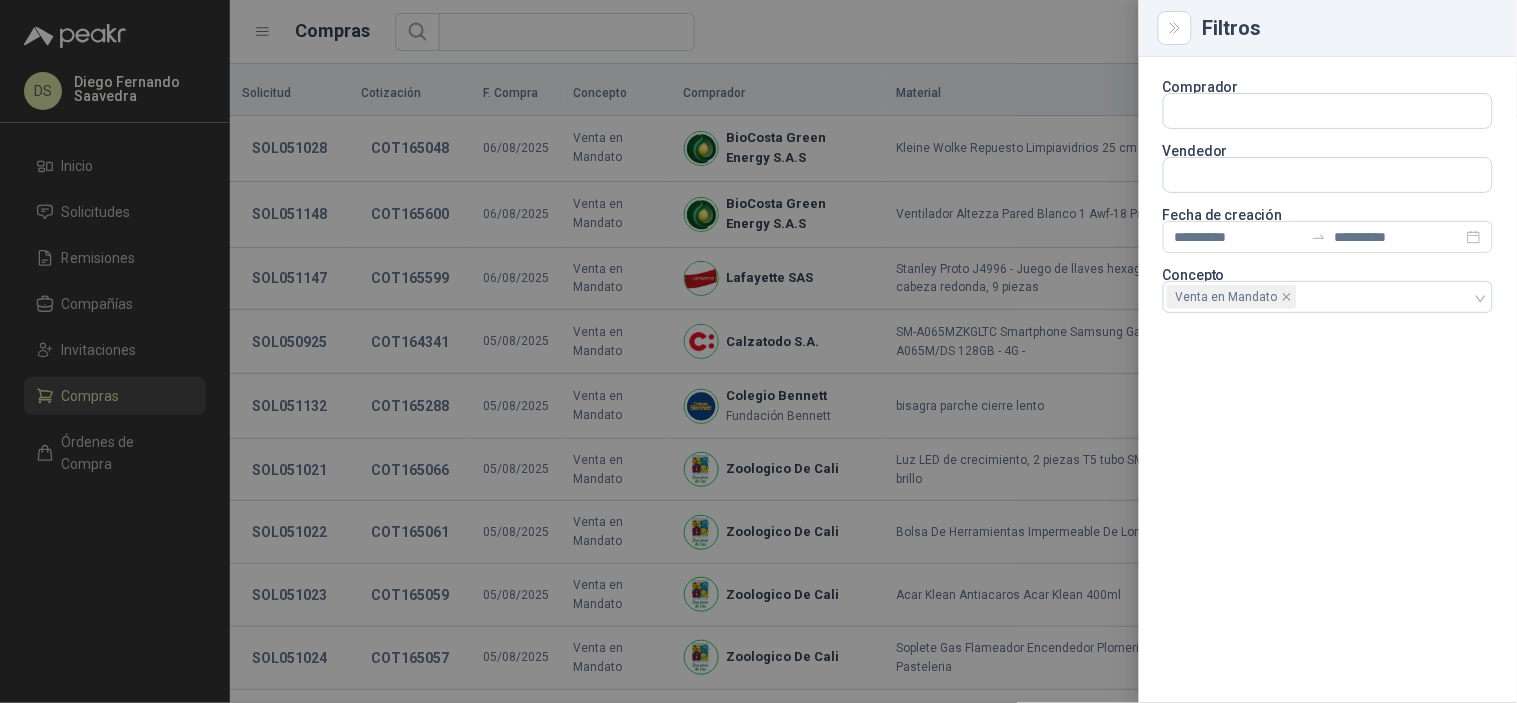 click on "**********" at bounding box center [1328, 380] 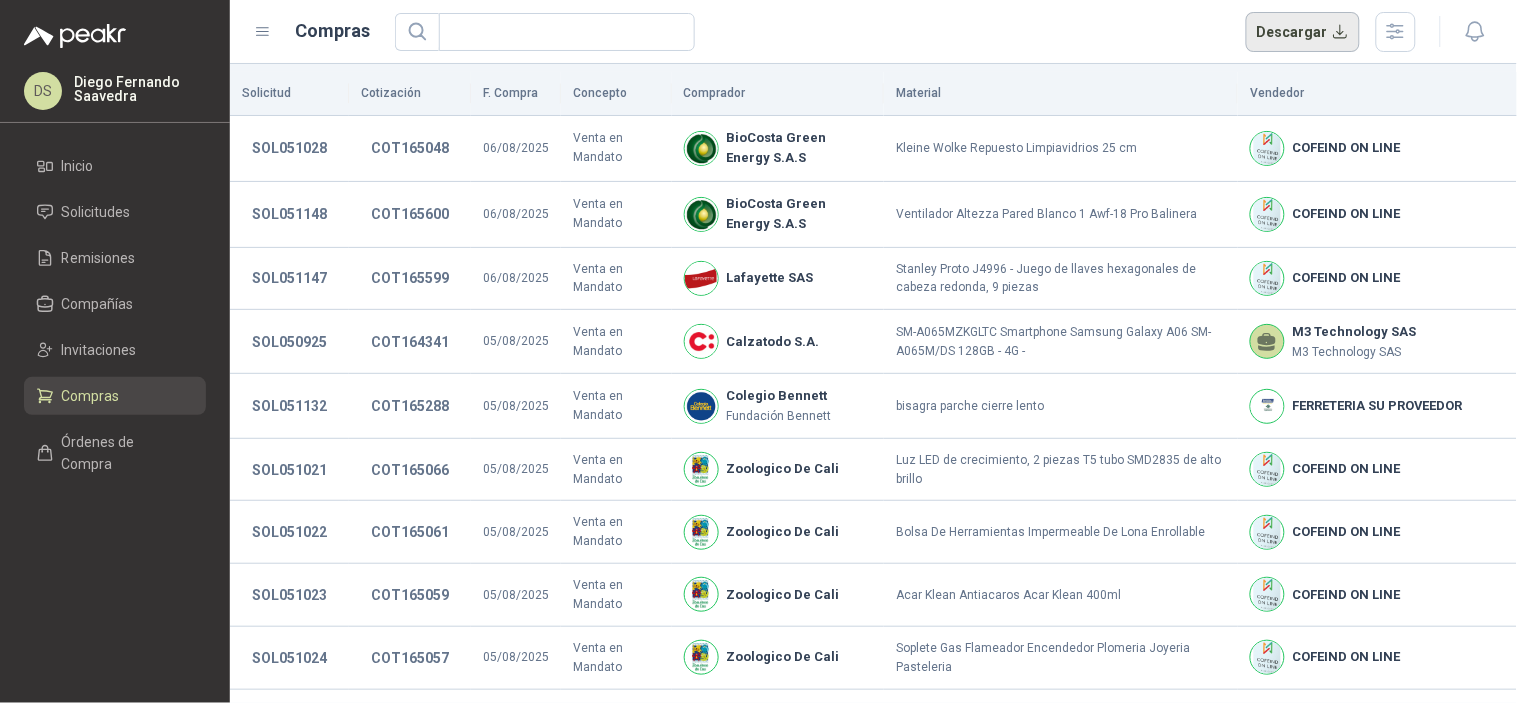 click on "Descargar" at bounding box center [1303, 32] 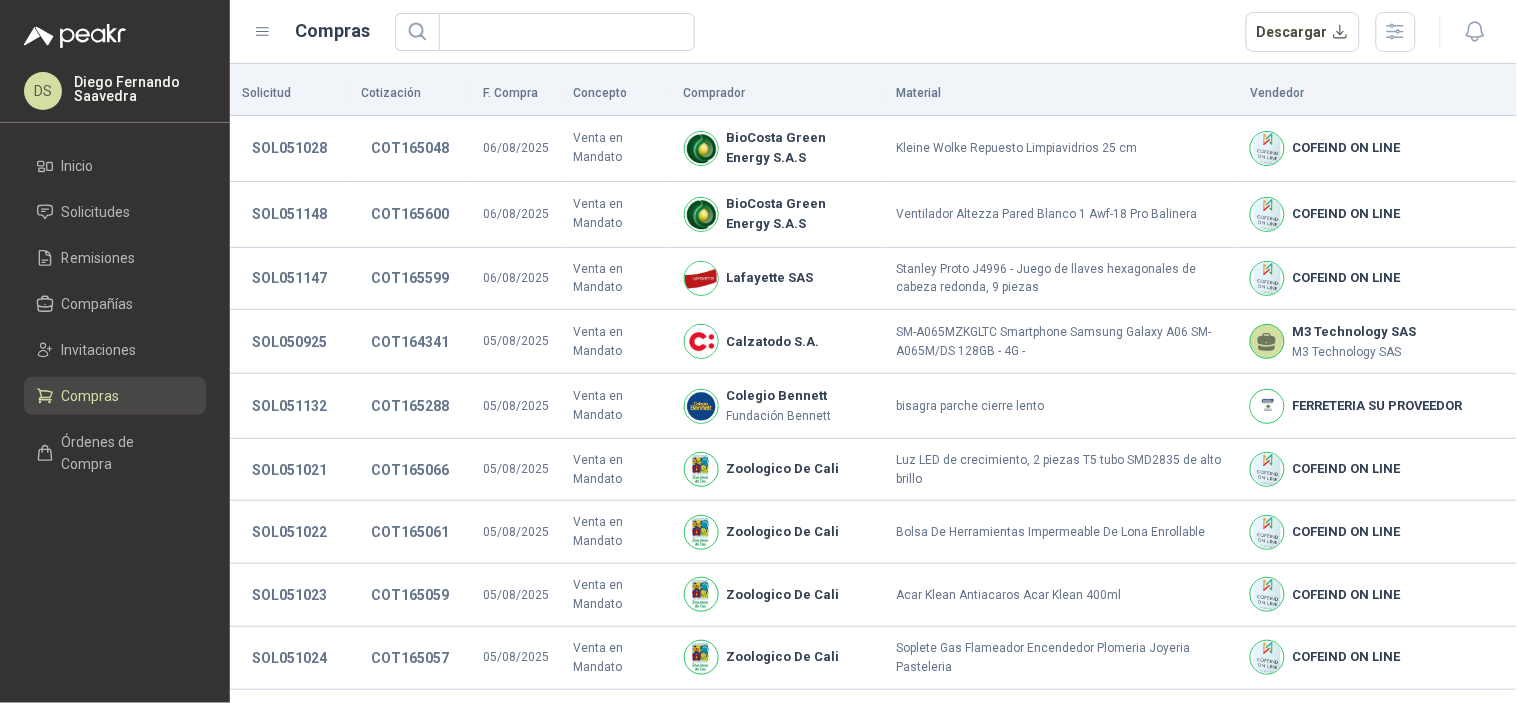 drag, startPoint x: 948, startPoint y: 31, endPoint x: 954, endPoint y: 54, distance: 23.769728 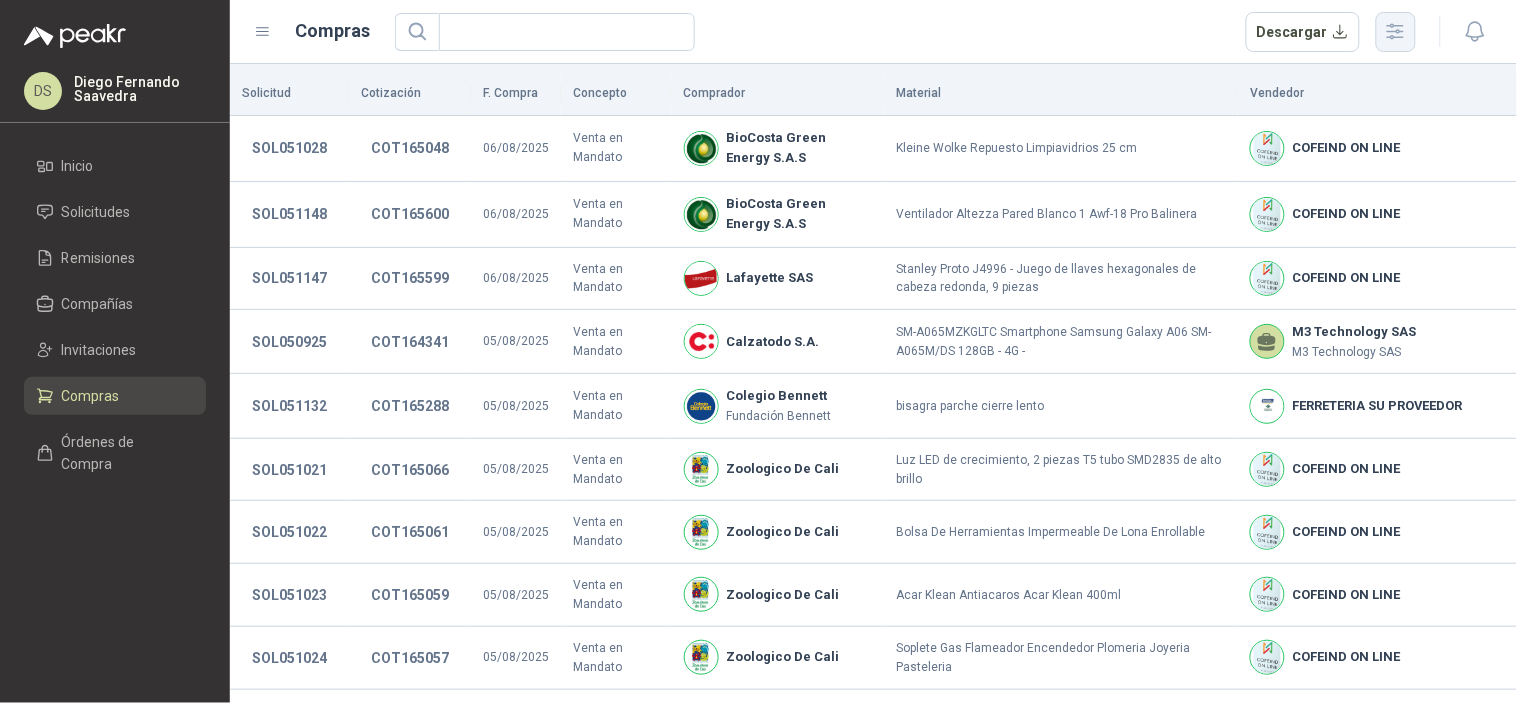 click 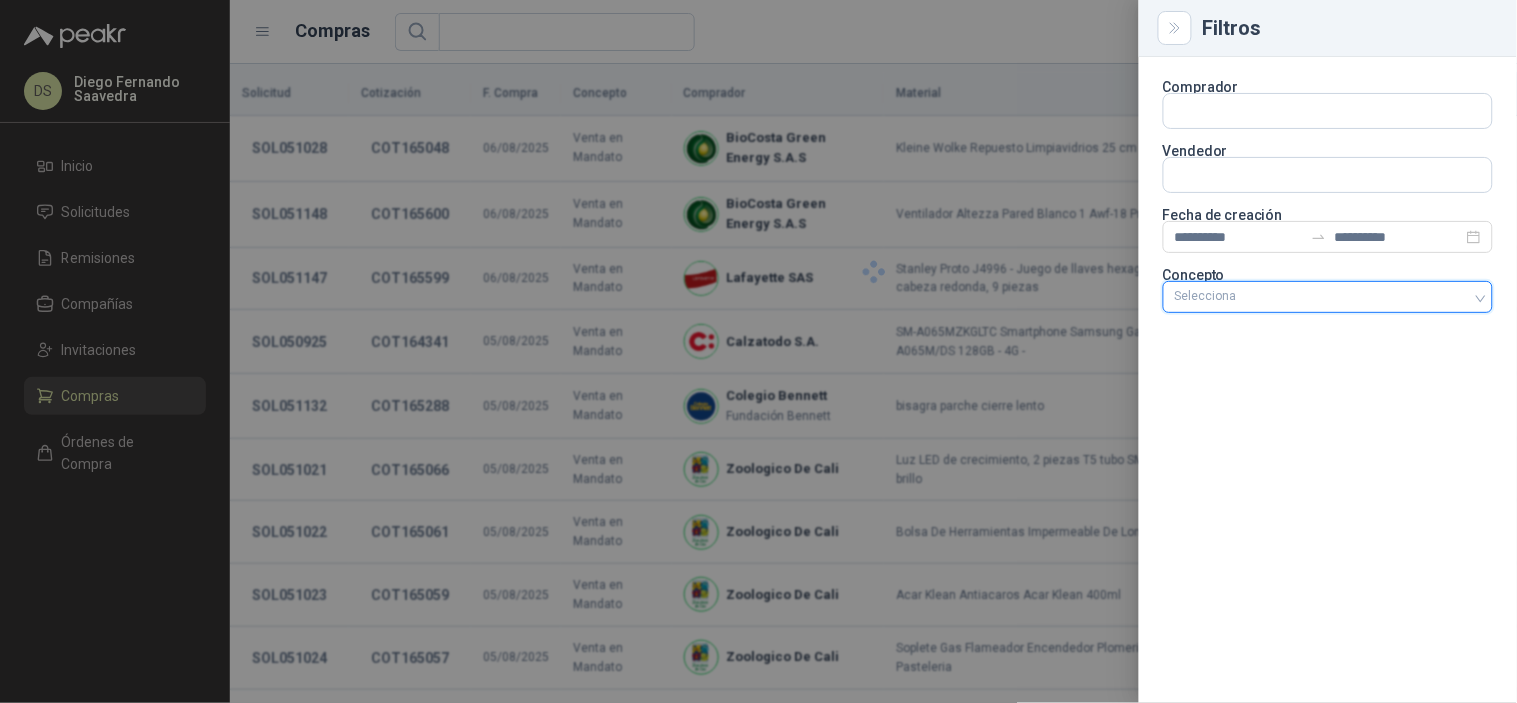 click at bounding box center (1317, 297) 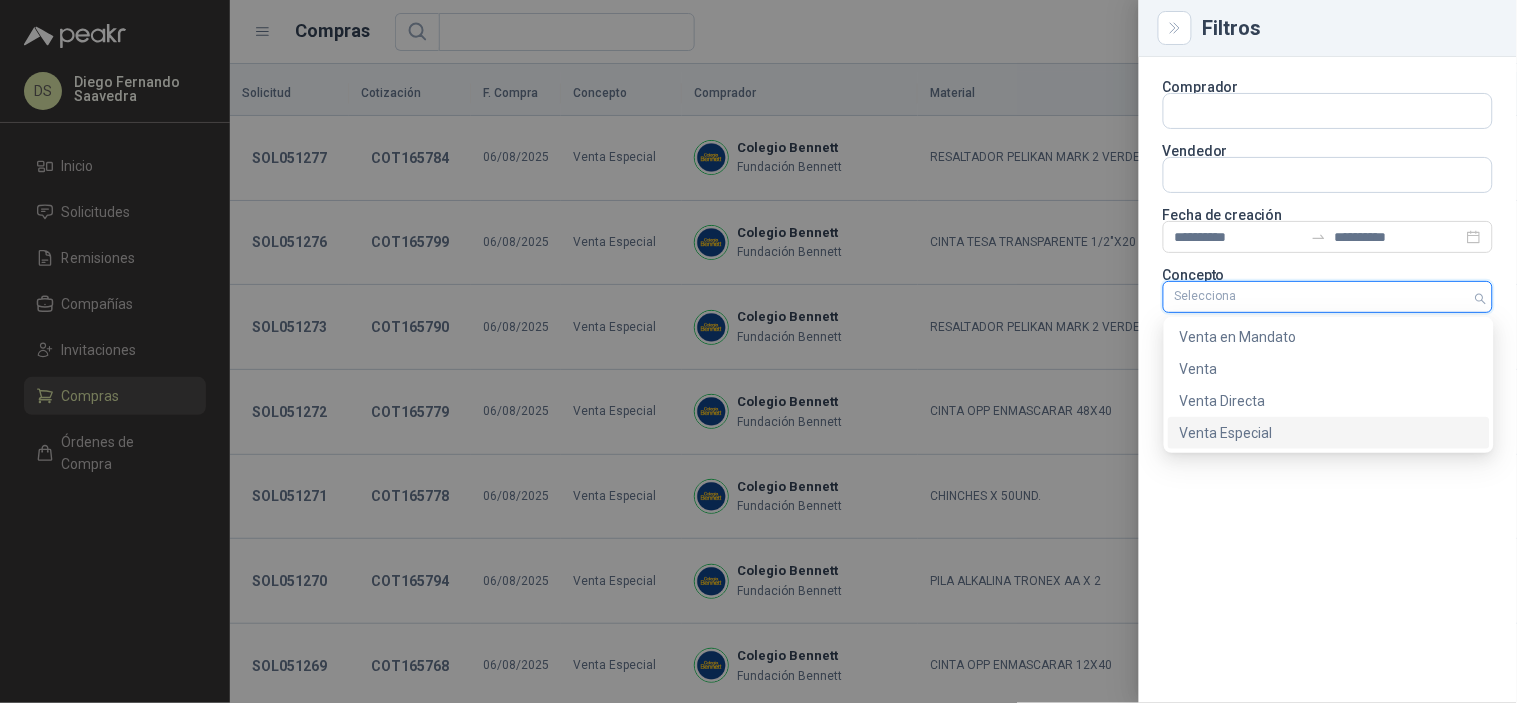 click on "Venta Especial" at bounding box center [1329, 433] 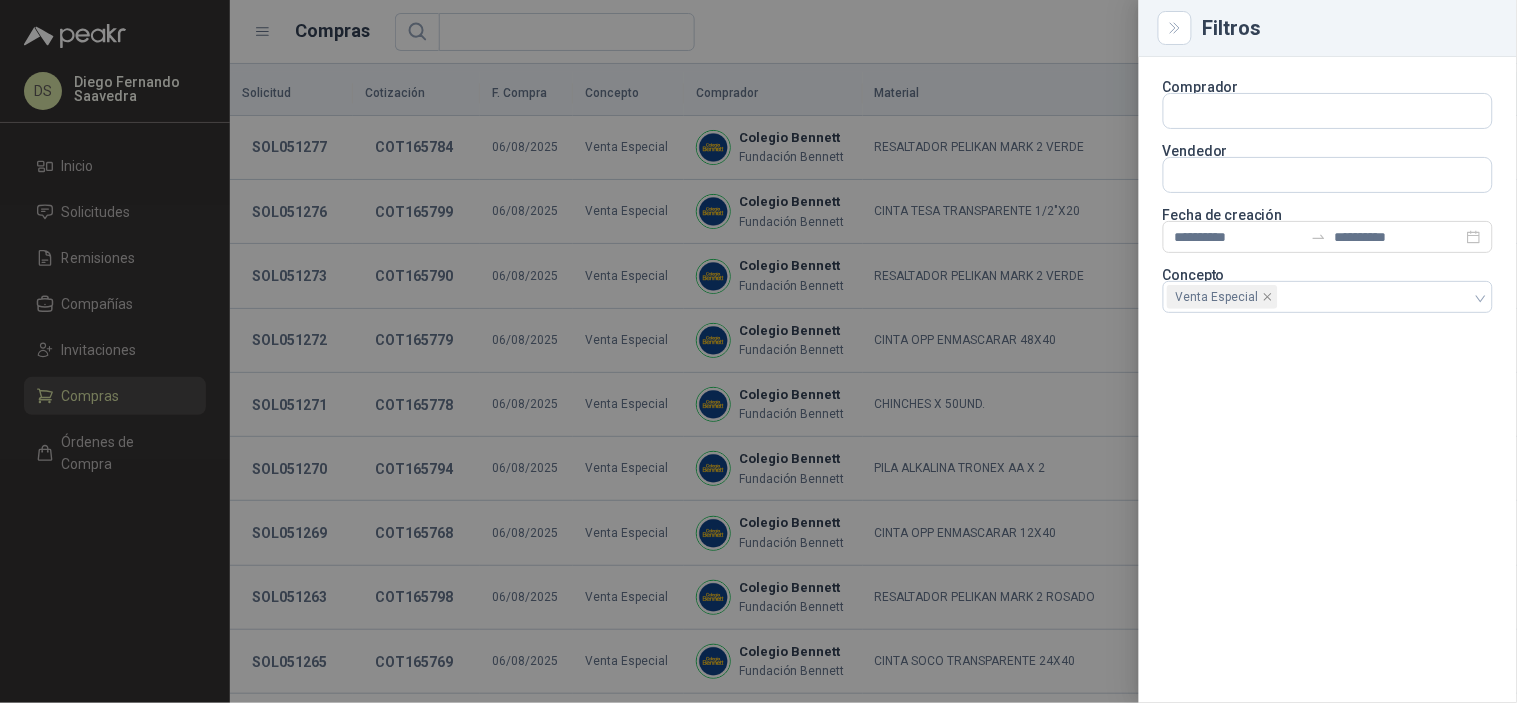 click at bounding box center [758, 351] 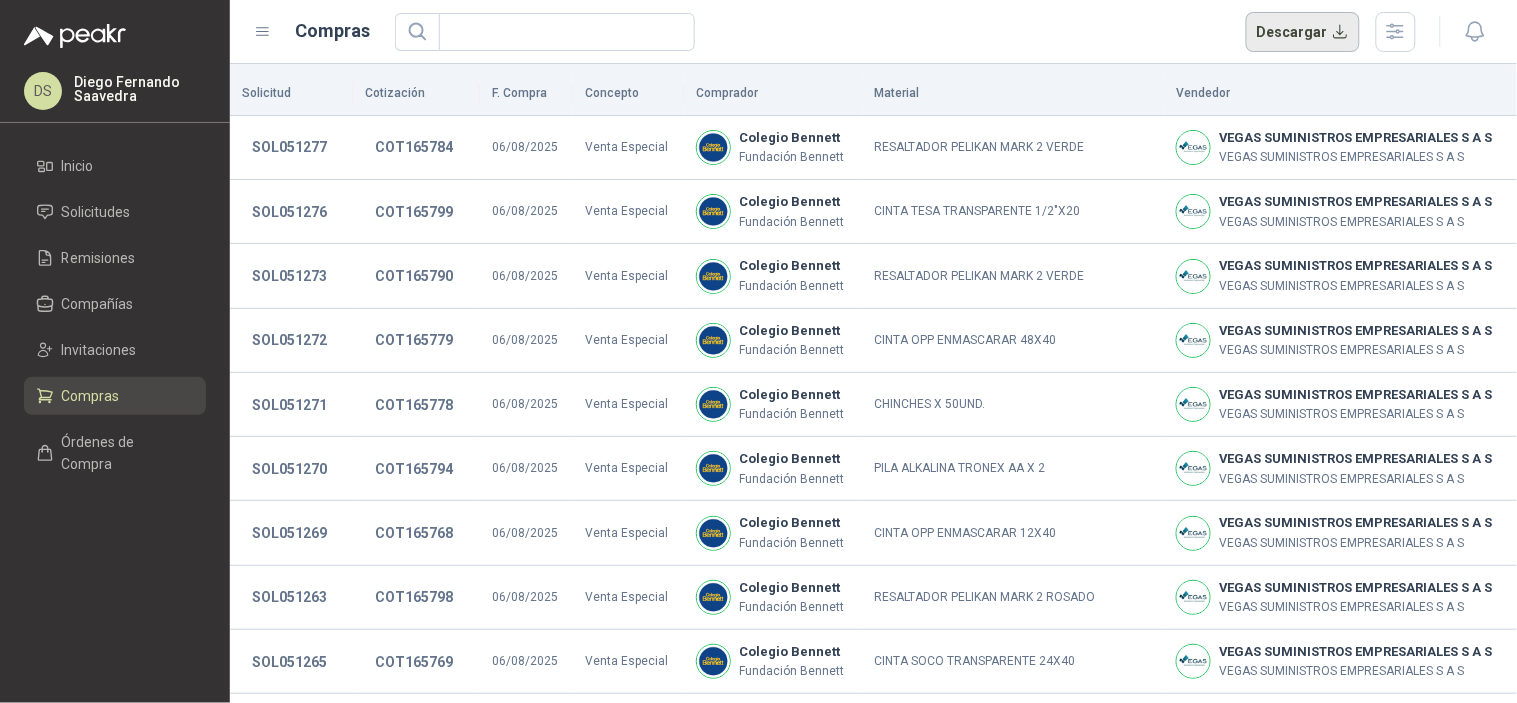 click on "Descargar" at bounding box center (1303, 32) 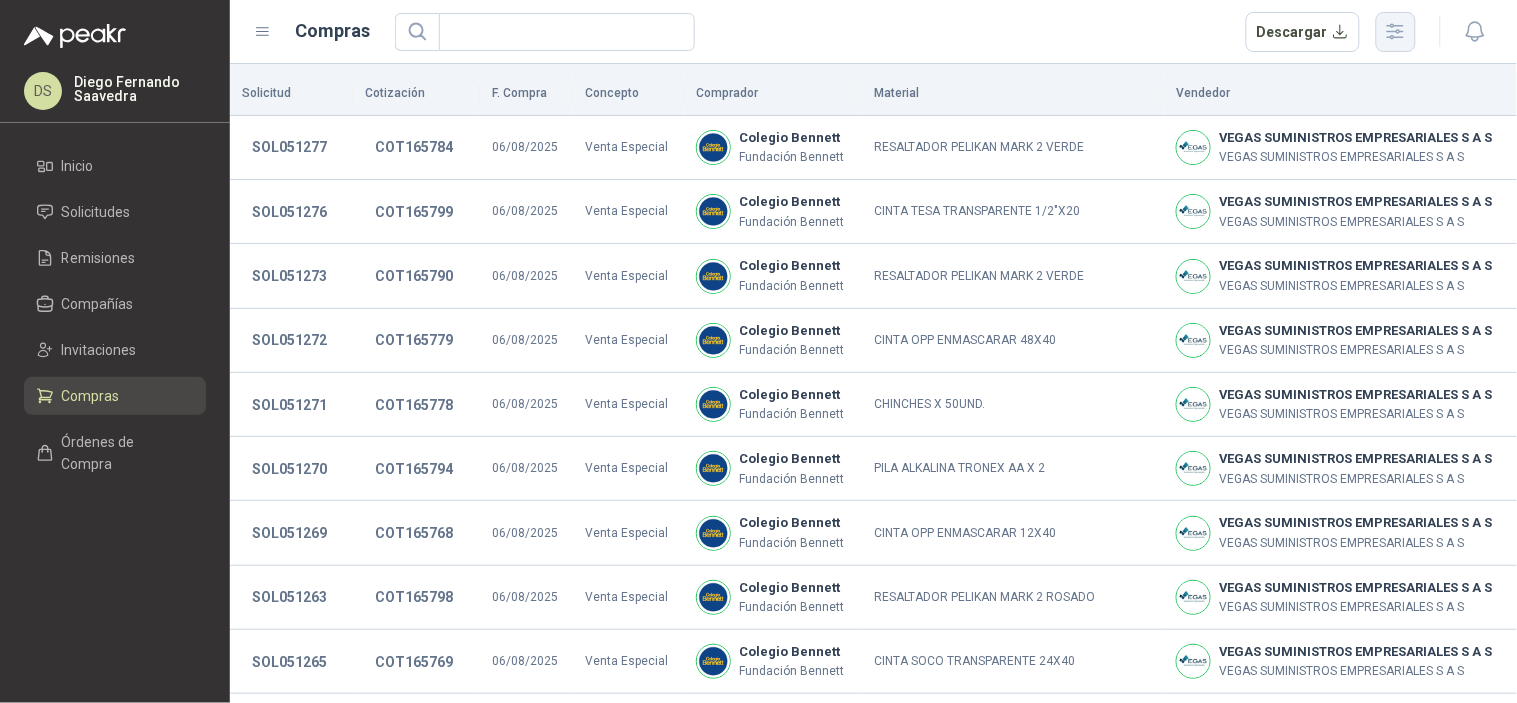 click 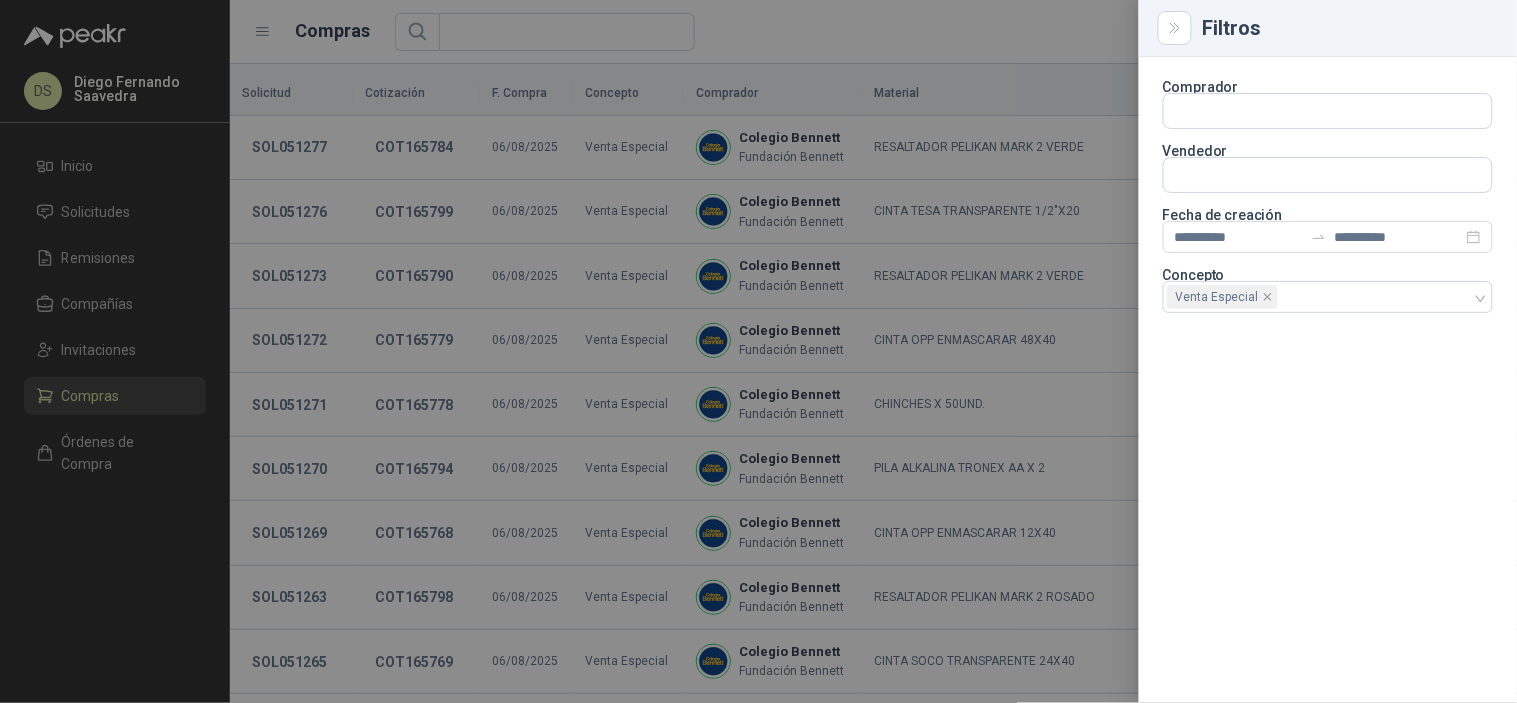 click on "**********" at bounding box center [1328, 199] 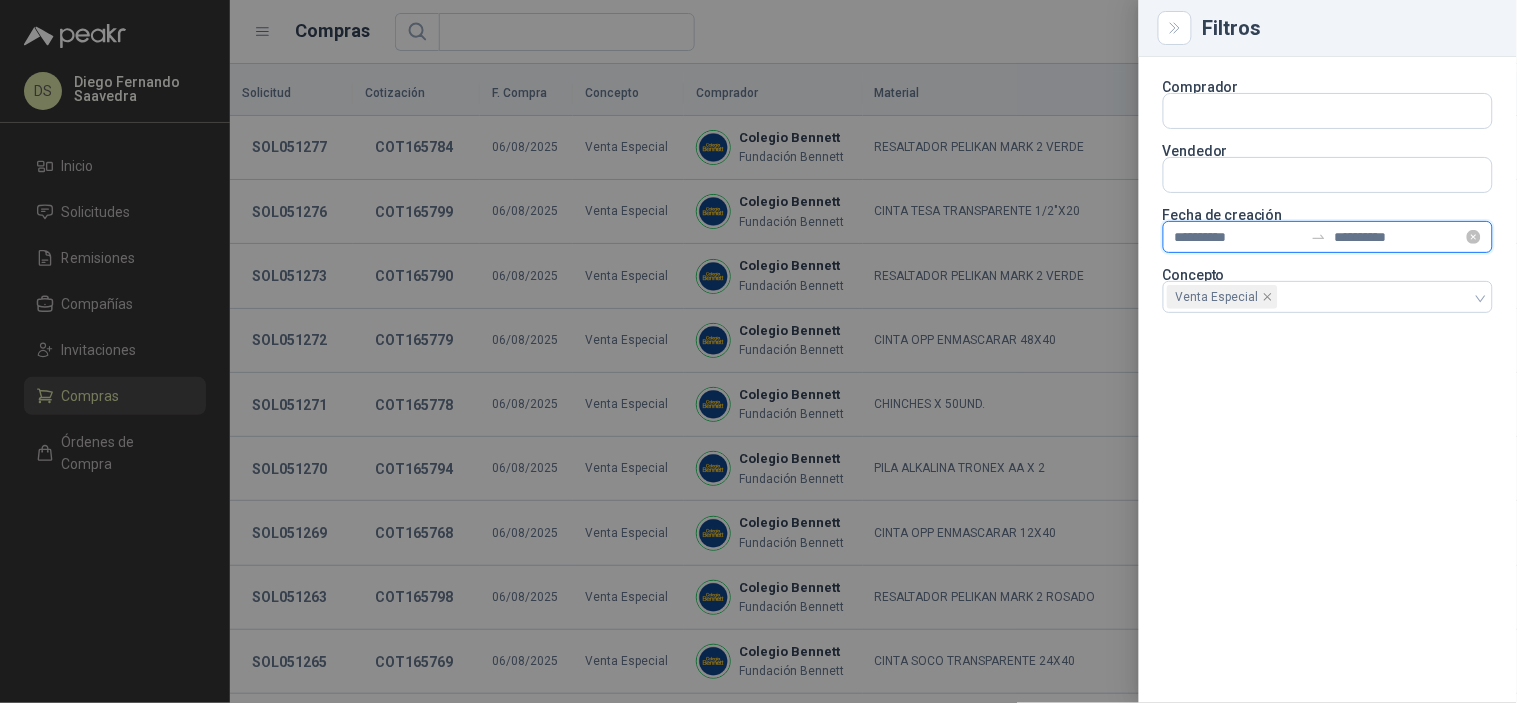 click on "**********" at bounding box center (1399, 237) 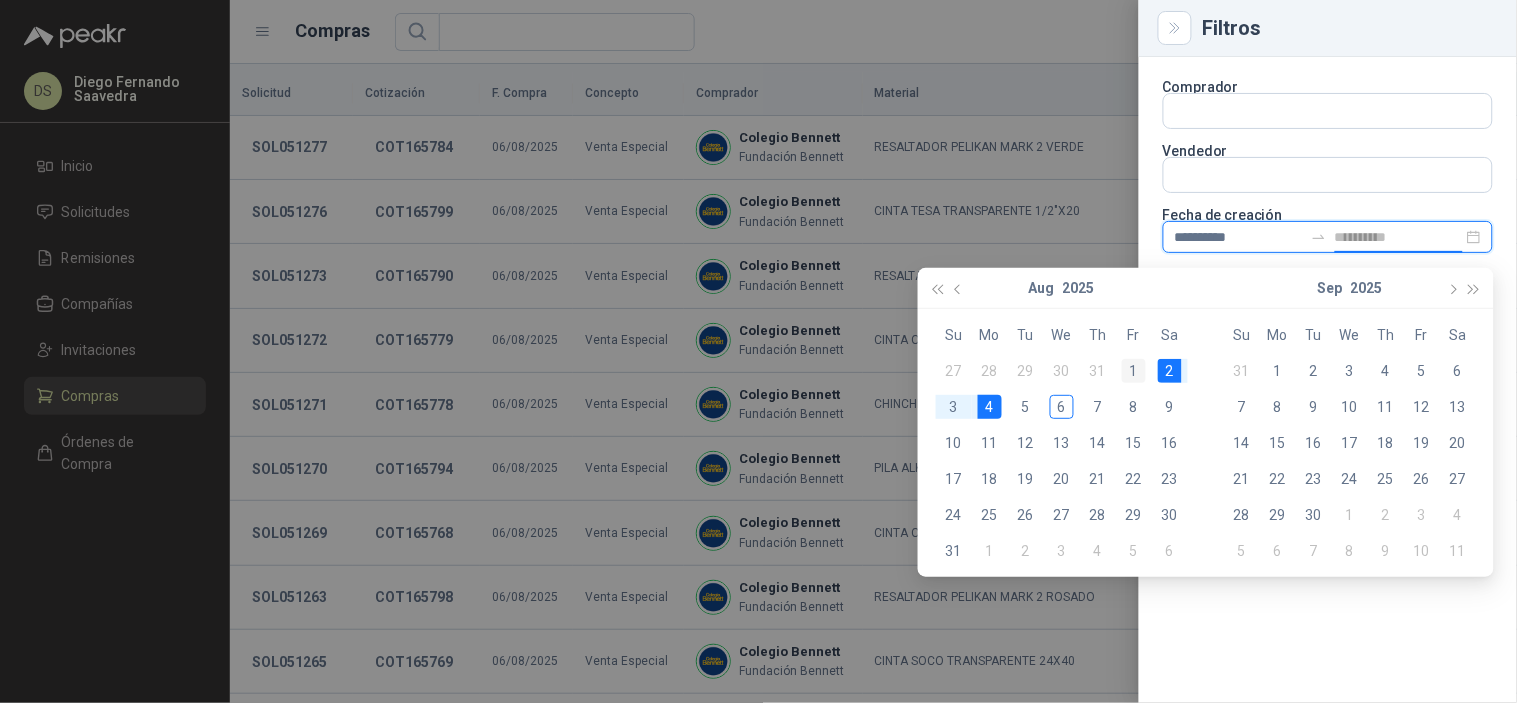 type on "**********" 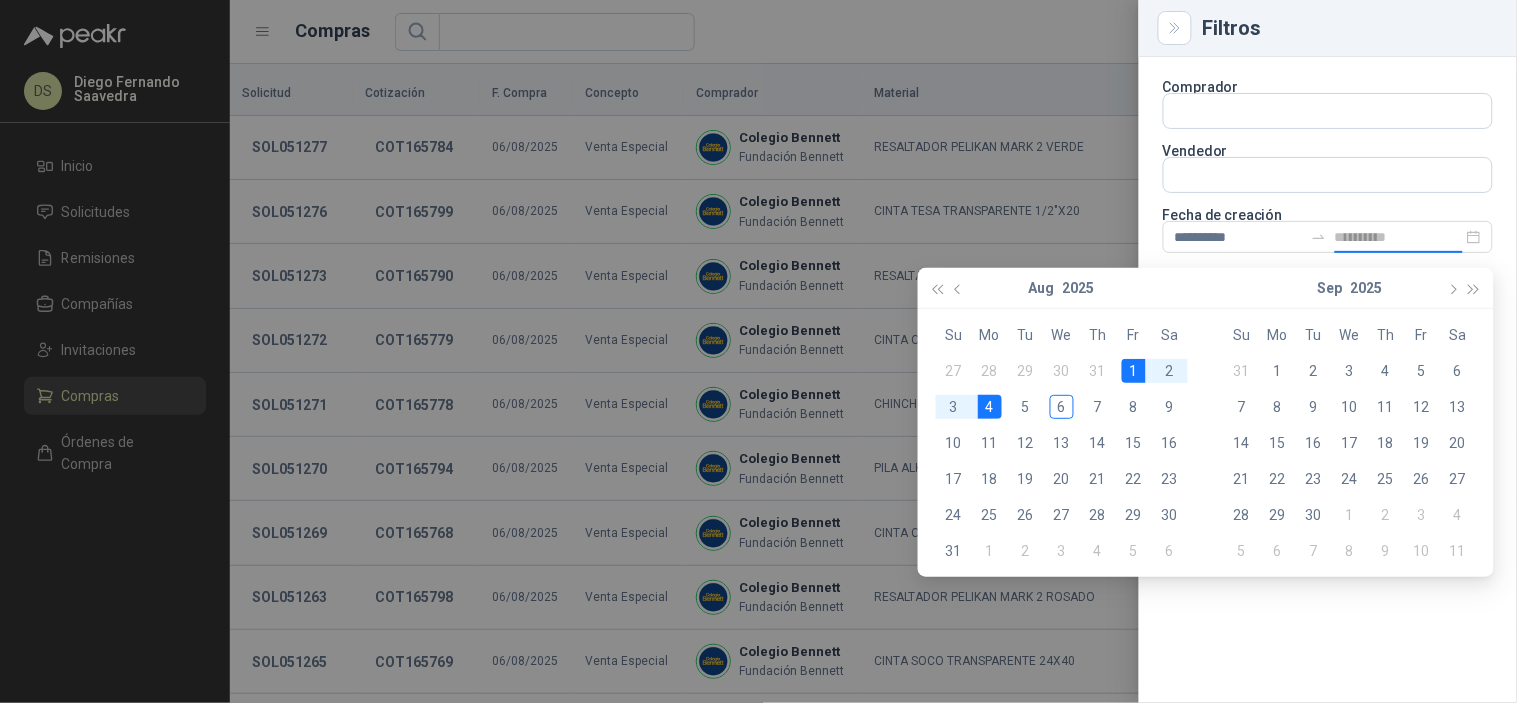 click on "1" at bounding box center (1134, 371) 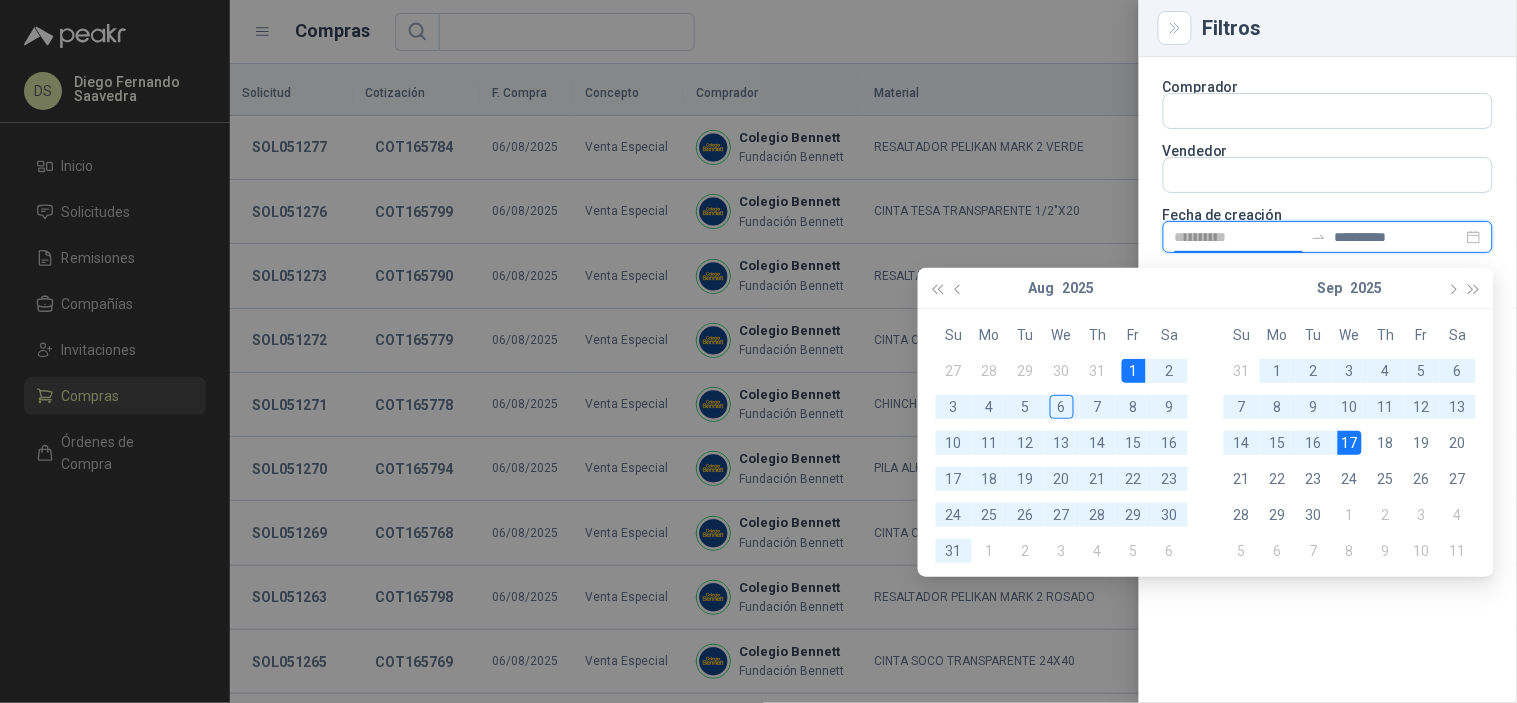 type on "**********" 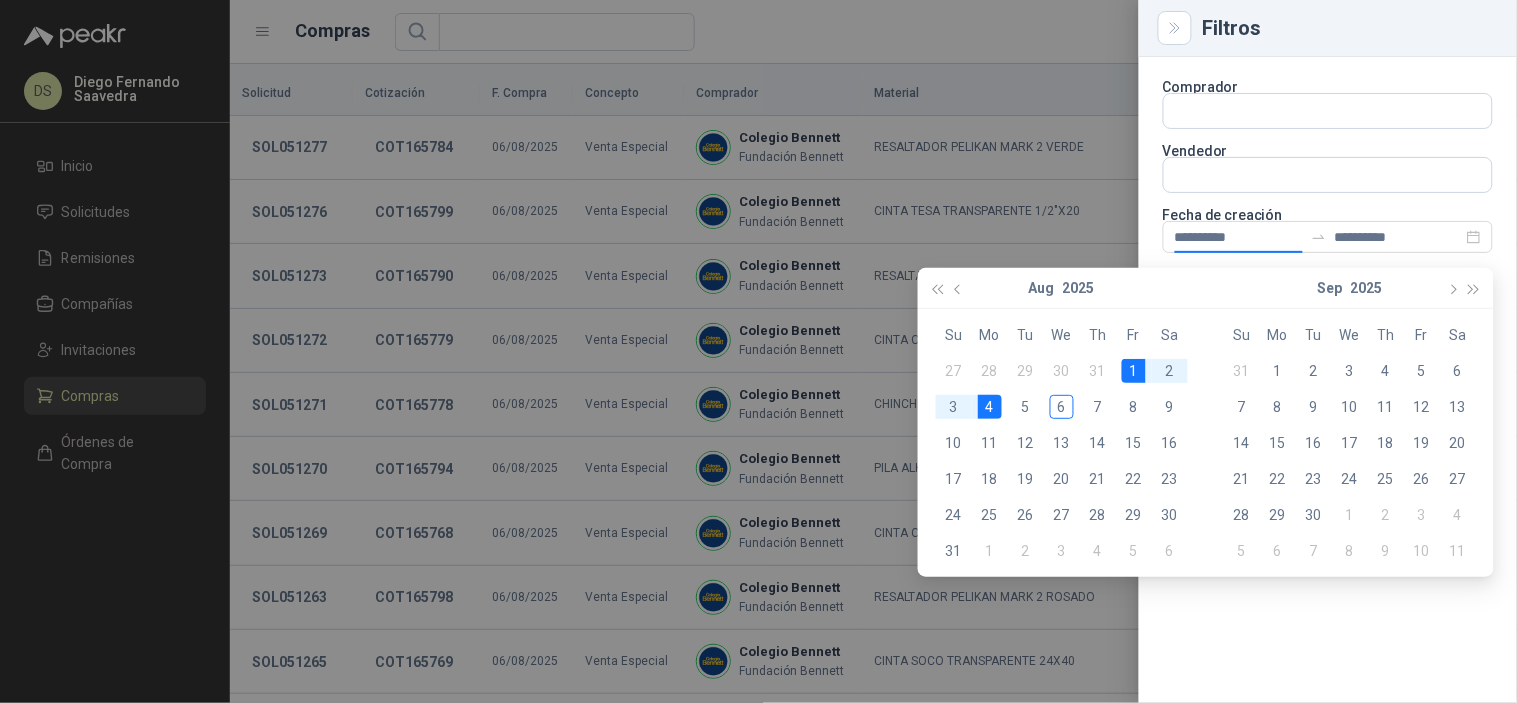 click on "**********" at bounding box center (1328, 380) 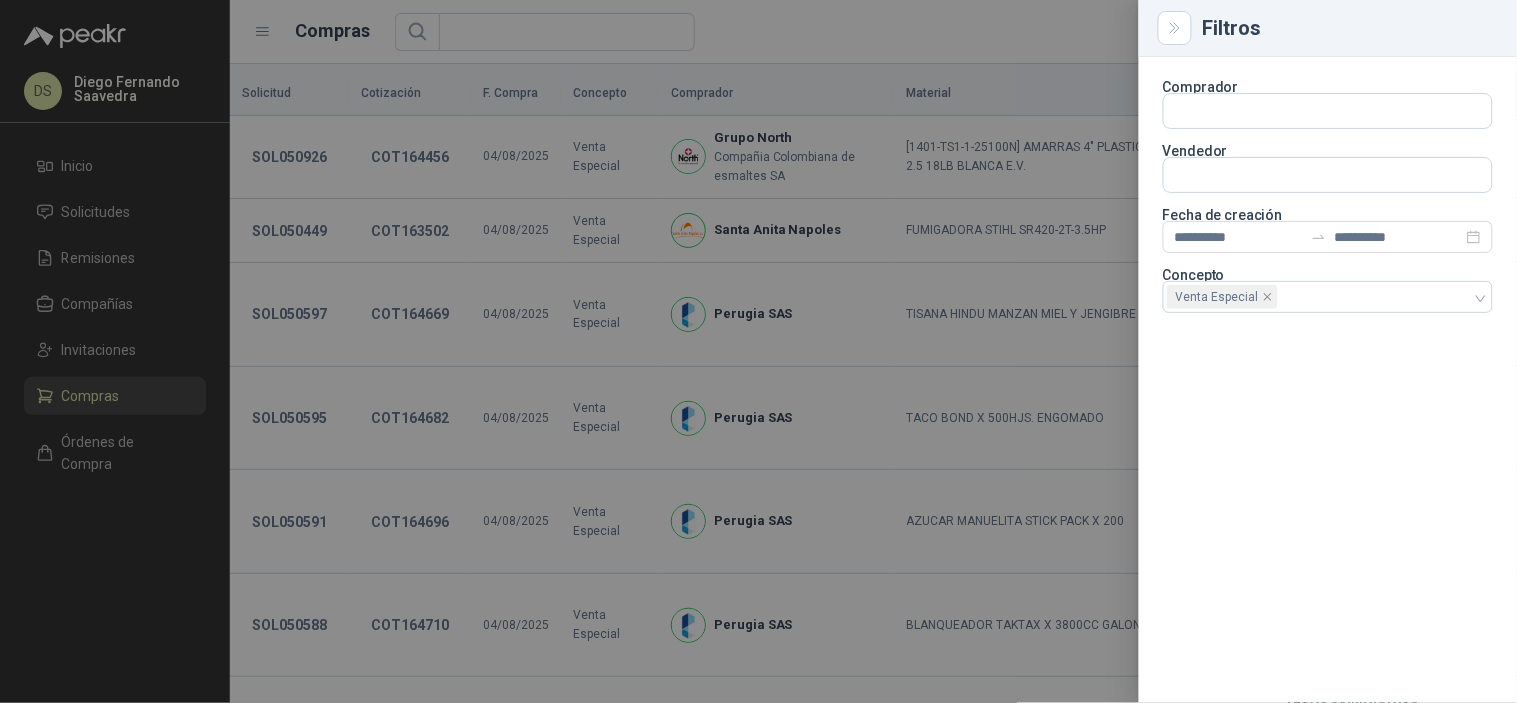 click at bounding box center (758, 351) 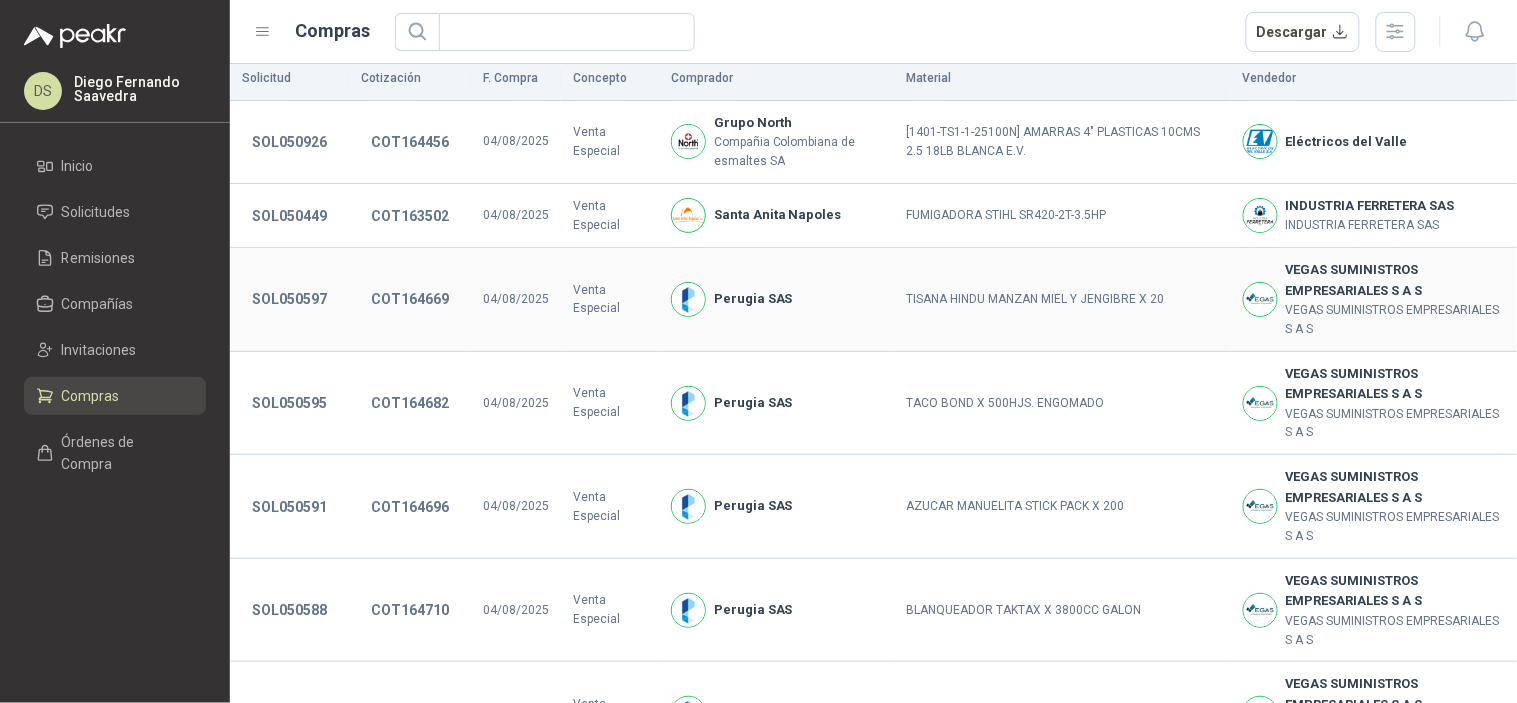 scroll, scrollTop: 0, scrollLeft: 0, axis: both 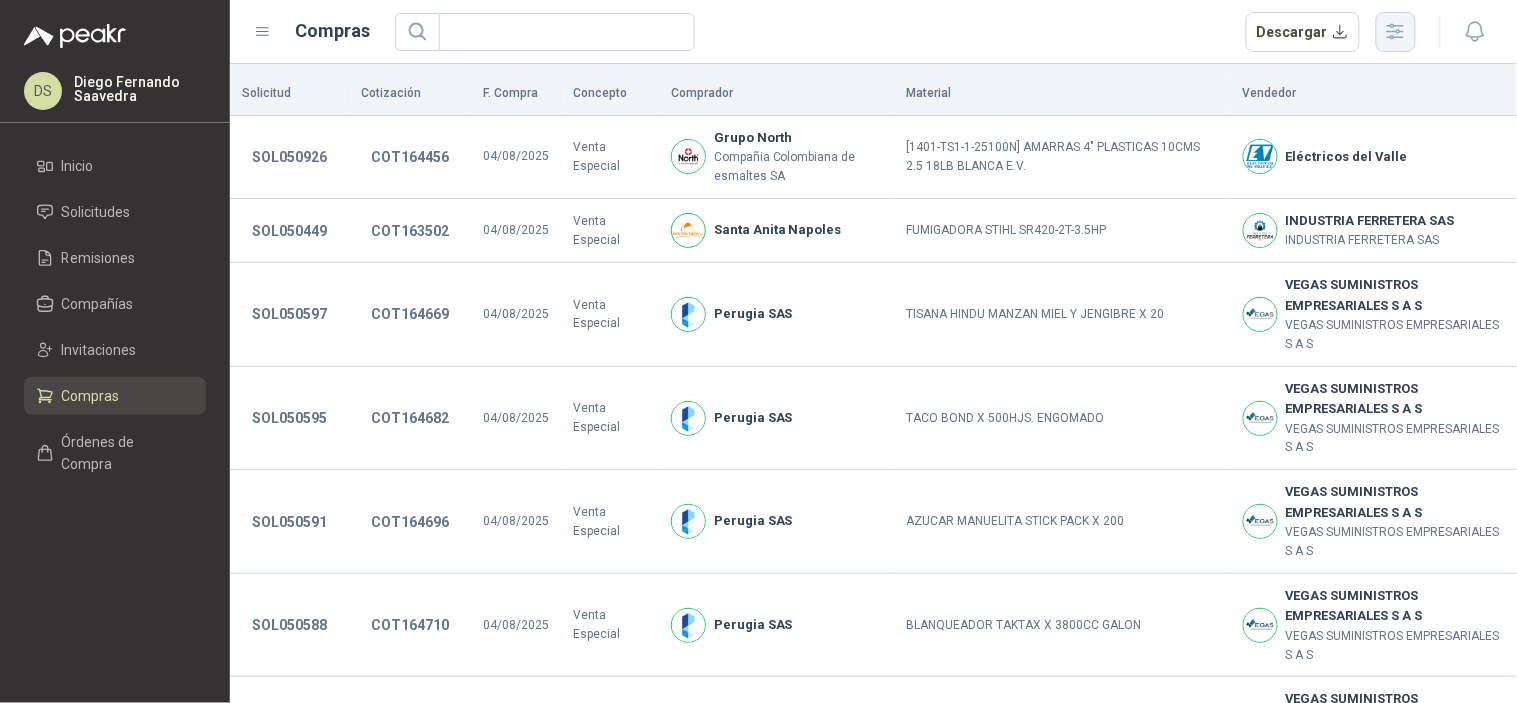 click 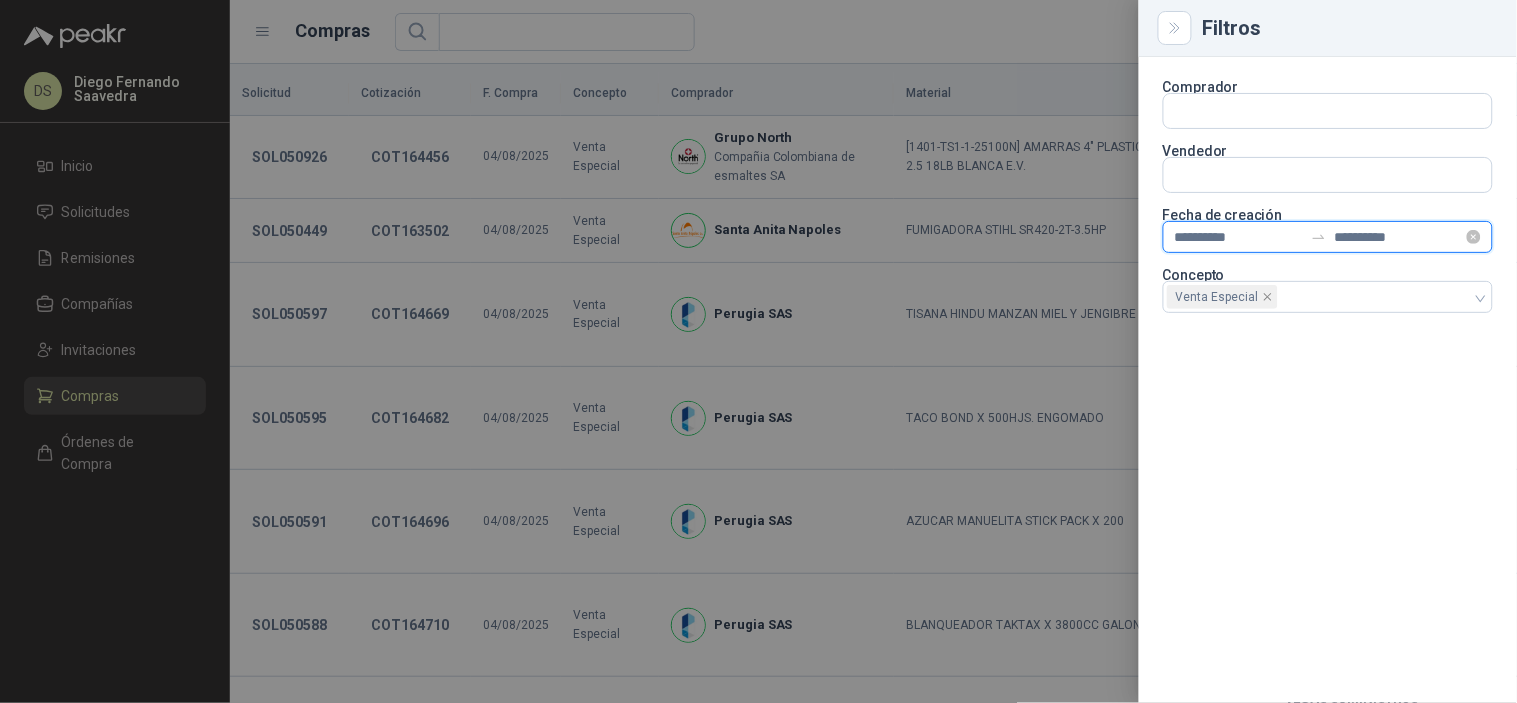 click on "**********" at bounding box center (1399, 237) 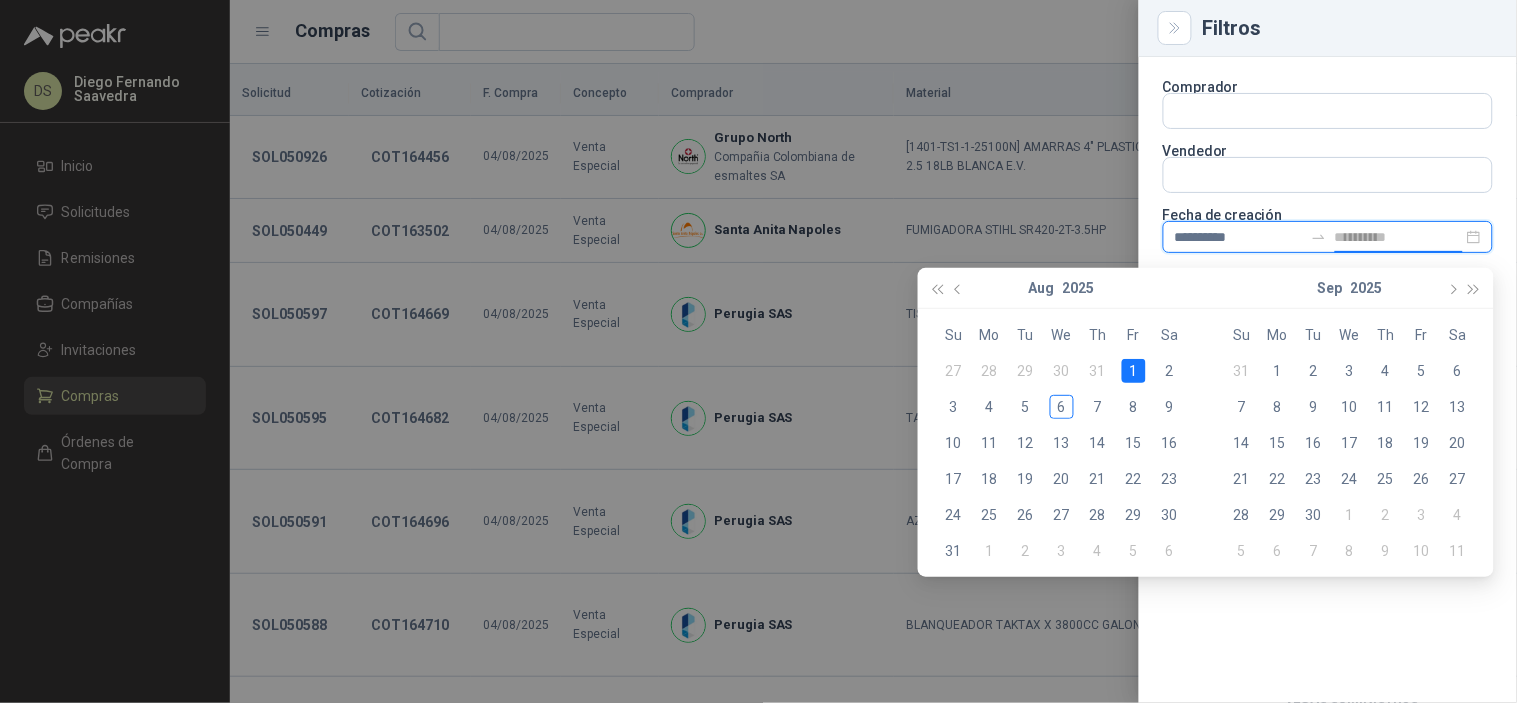 type on "**********" 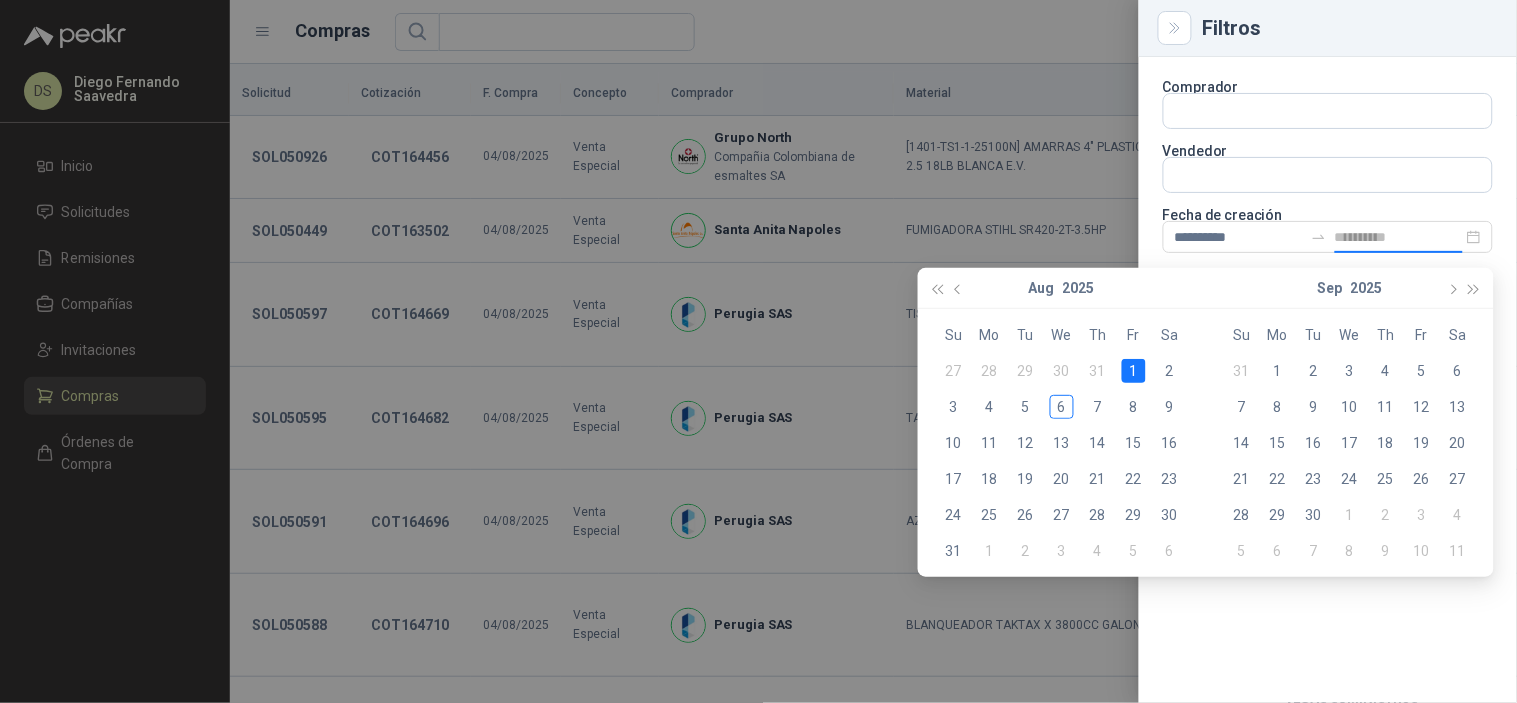 click on "1" at bounding box center [1134, 371] 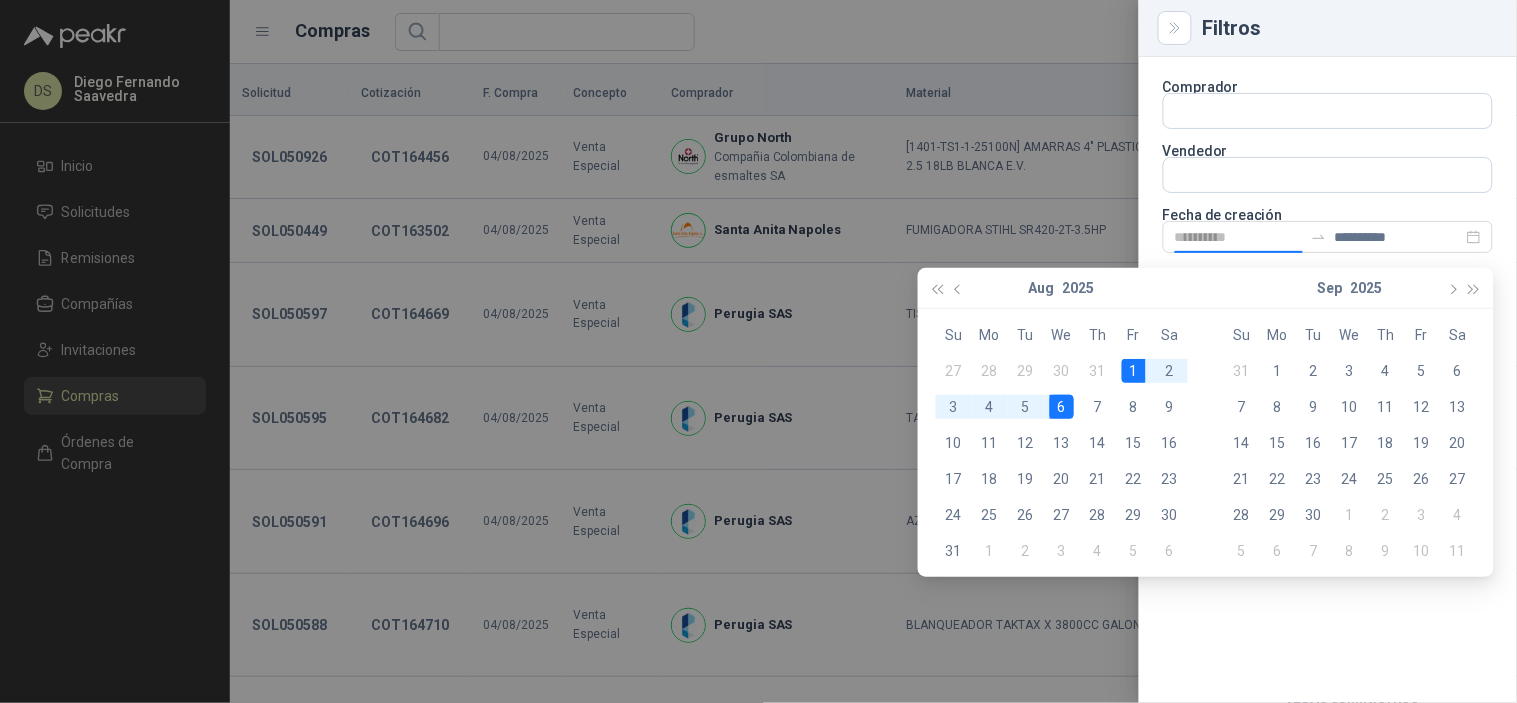 click on "6" at bounding box center [1062, 407] 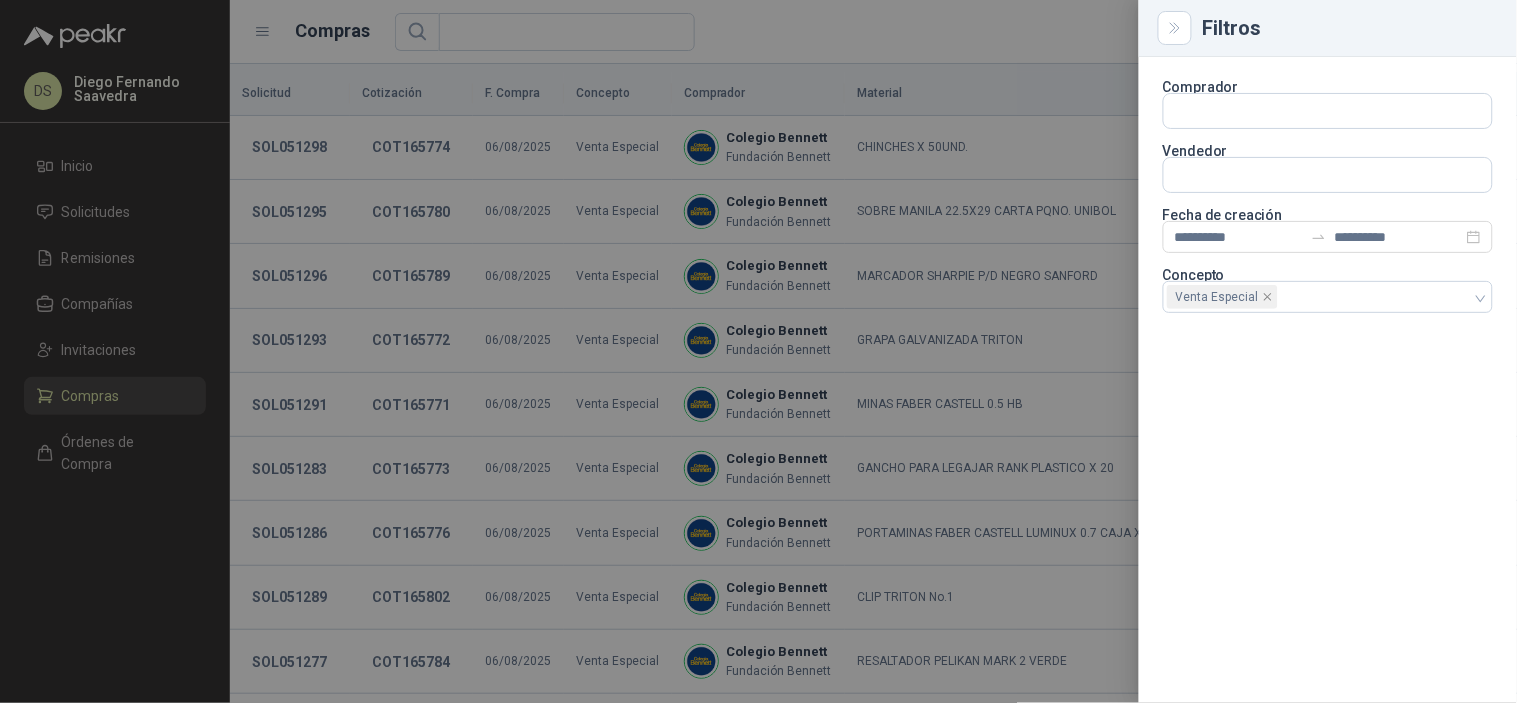 click at bounding box center (758, 351) 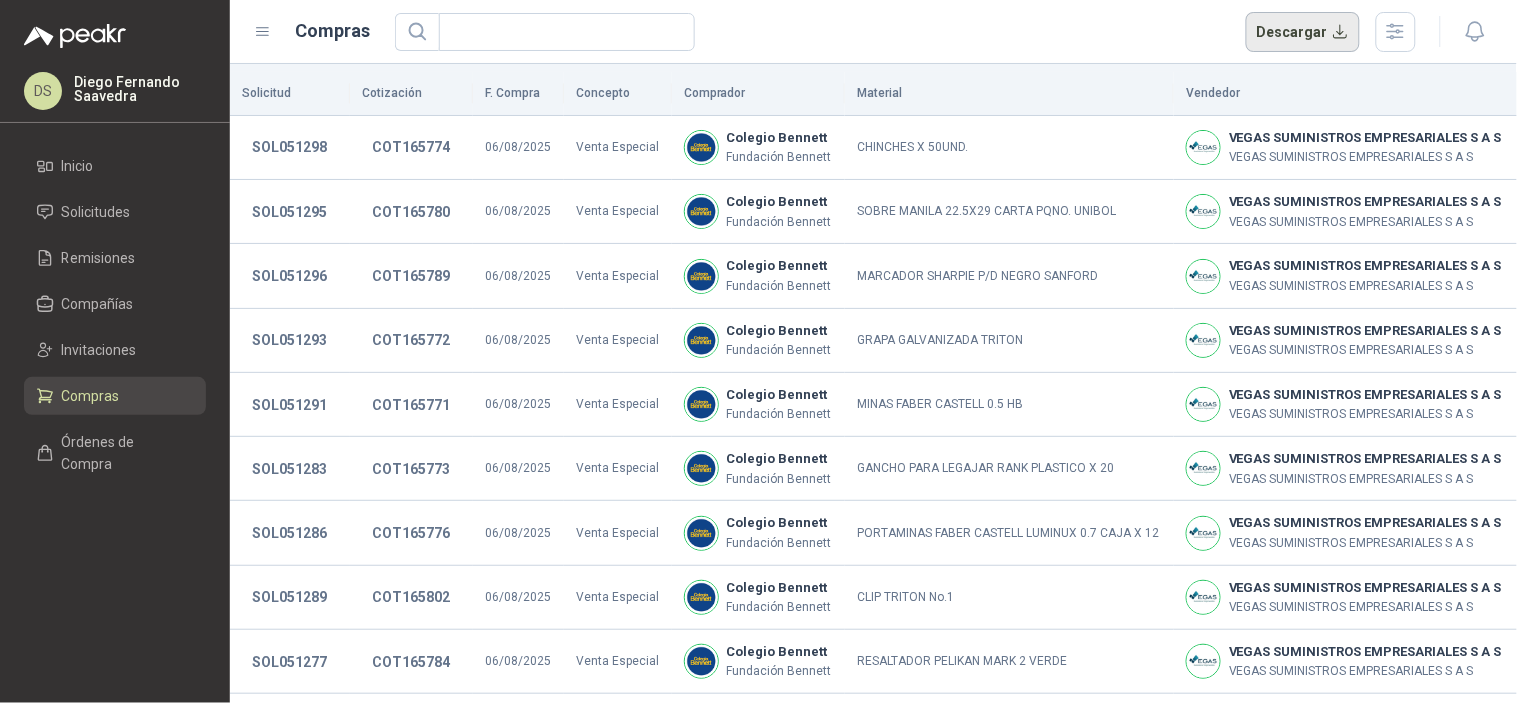 click on "Descargar" at bounding box center (1303, 32) 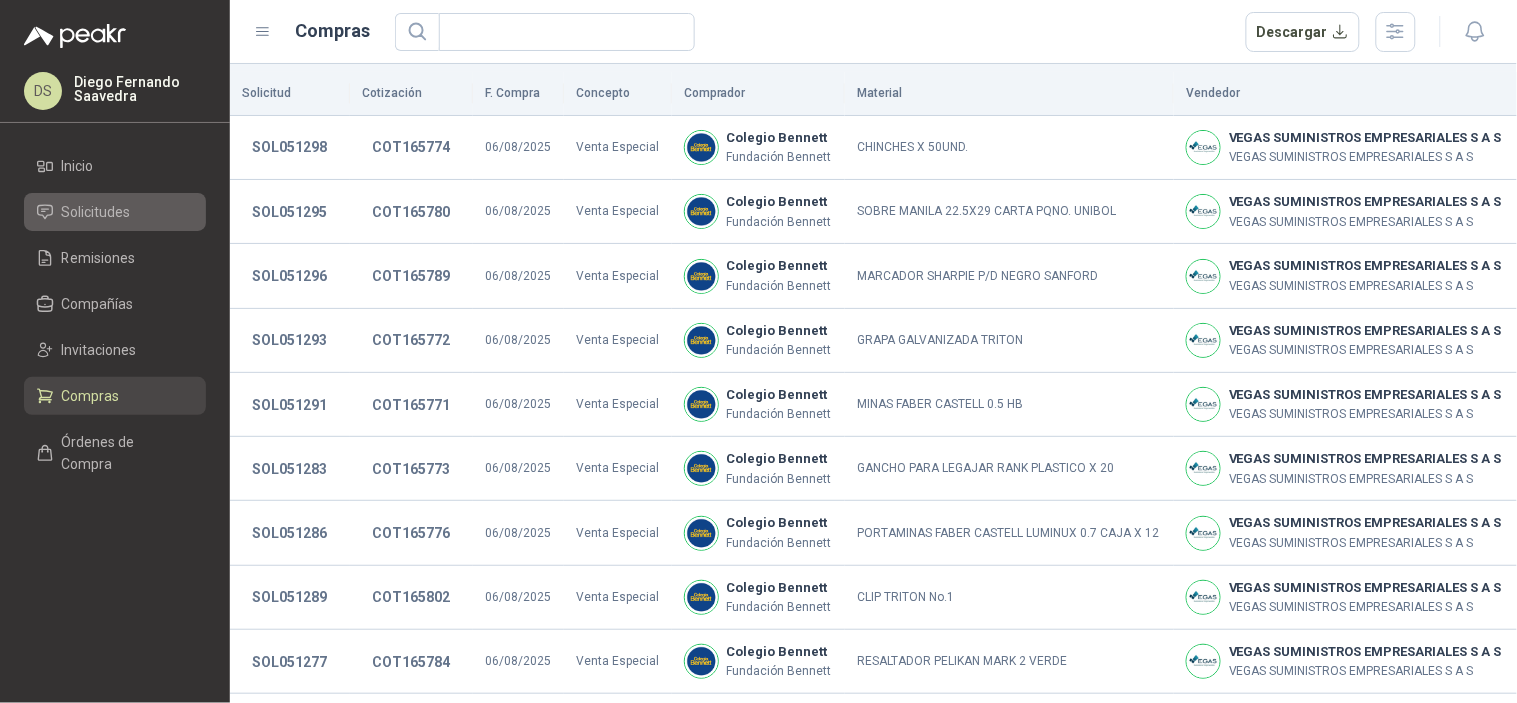 click on "Solicitudes" at bounding box center [115, 212] 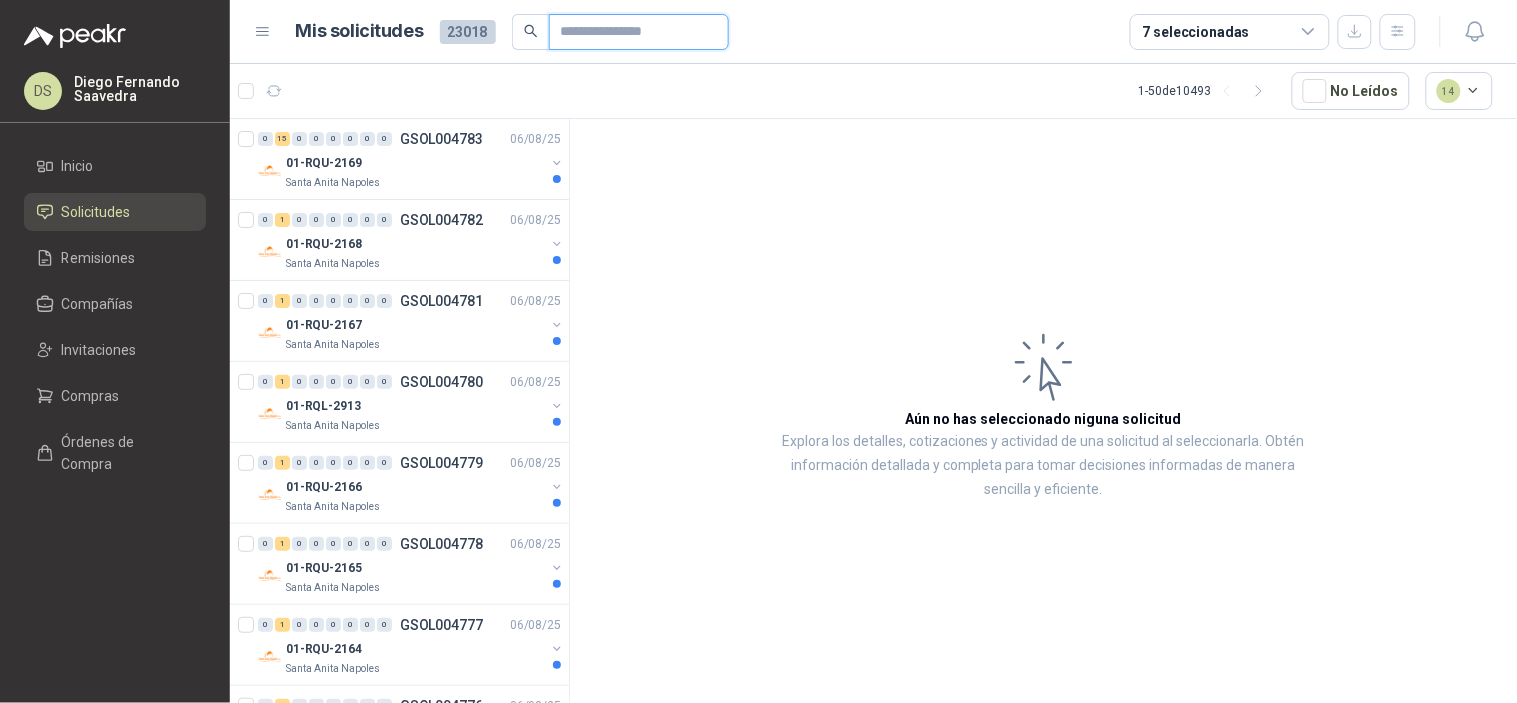 click at bounding box center [631, 32] 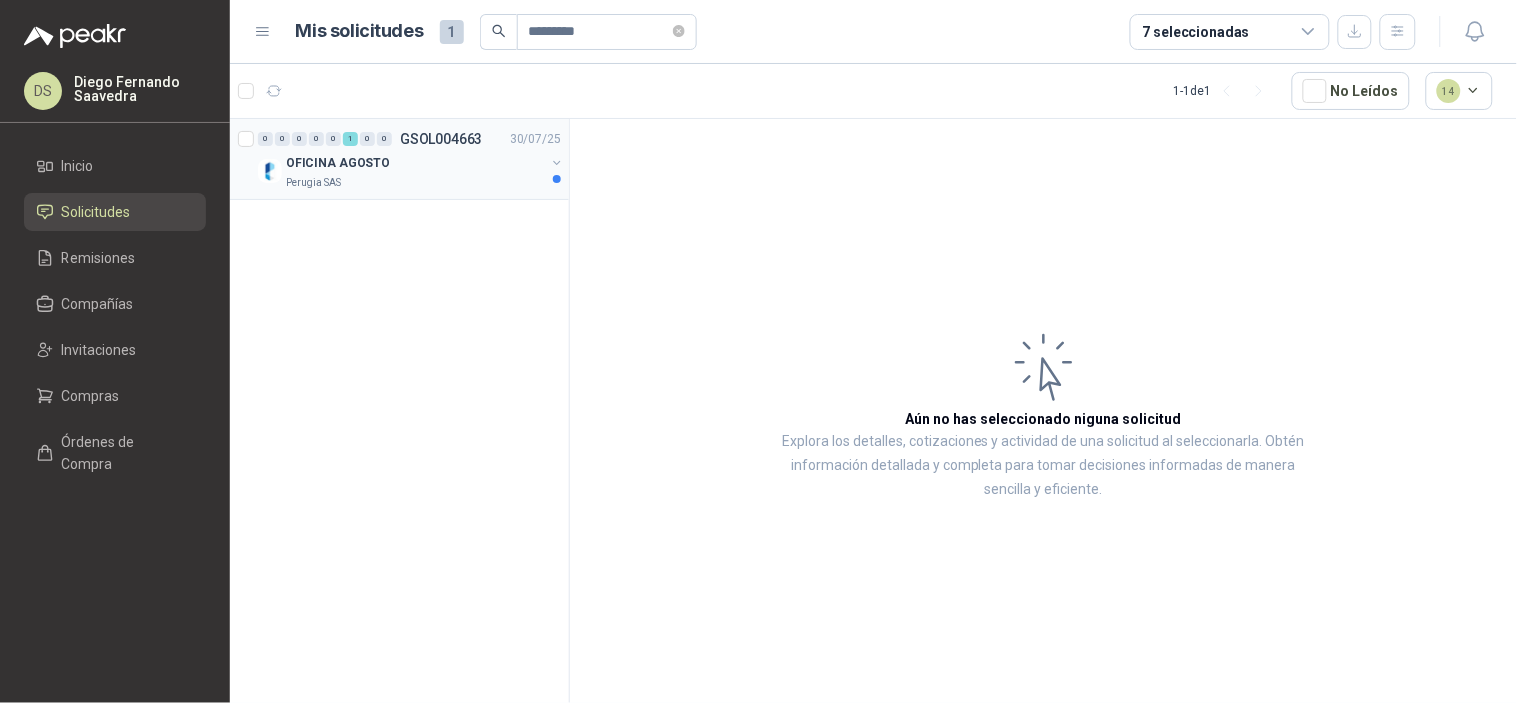click on "Perugia SAS" at bounding box center (415, 183) 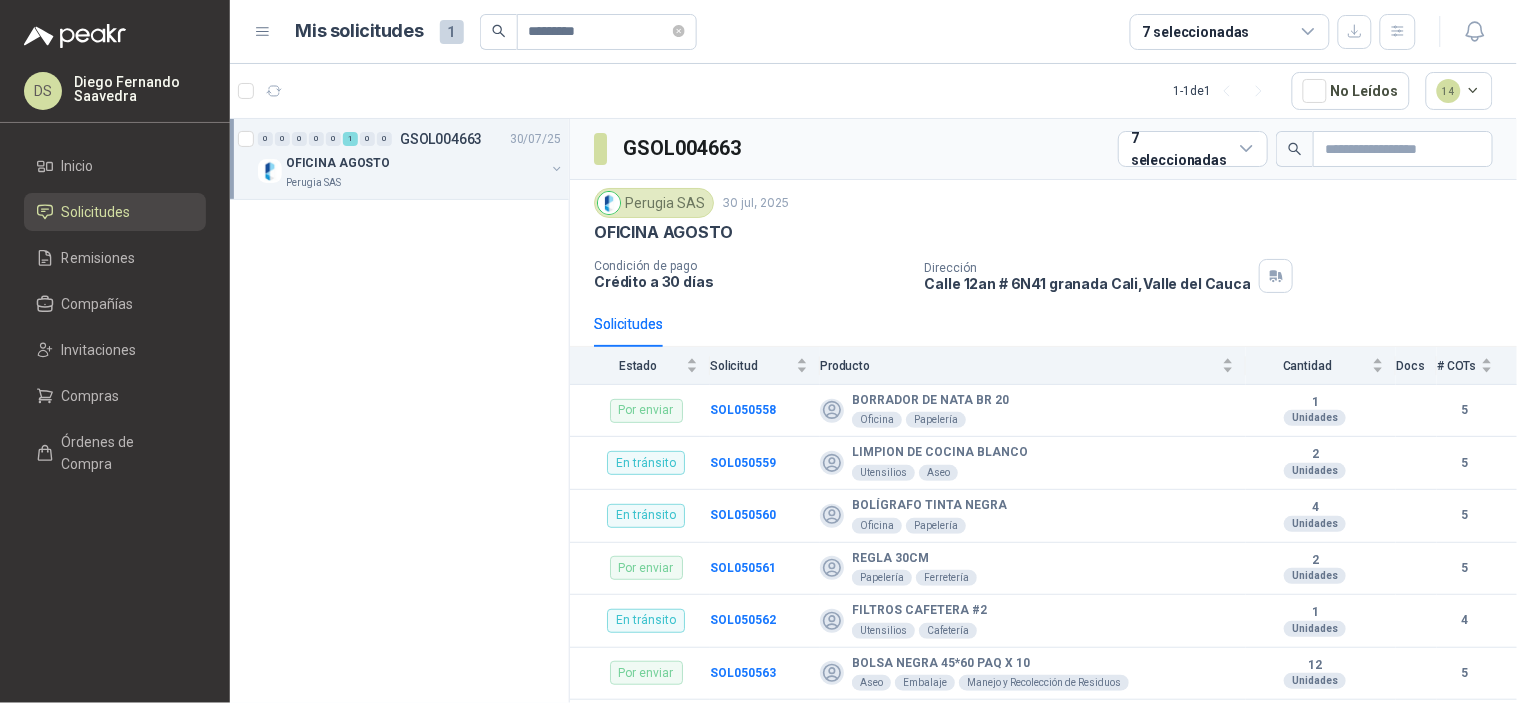 click on "GSOL004663" at bounding box center (683, 148) 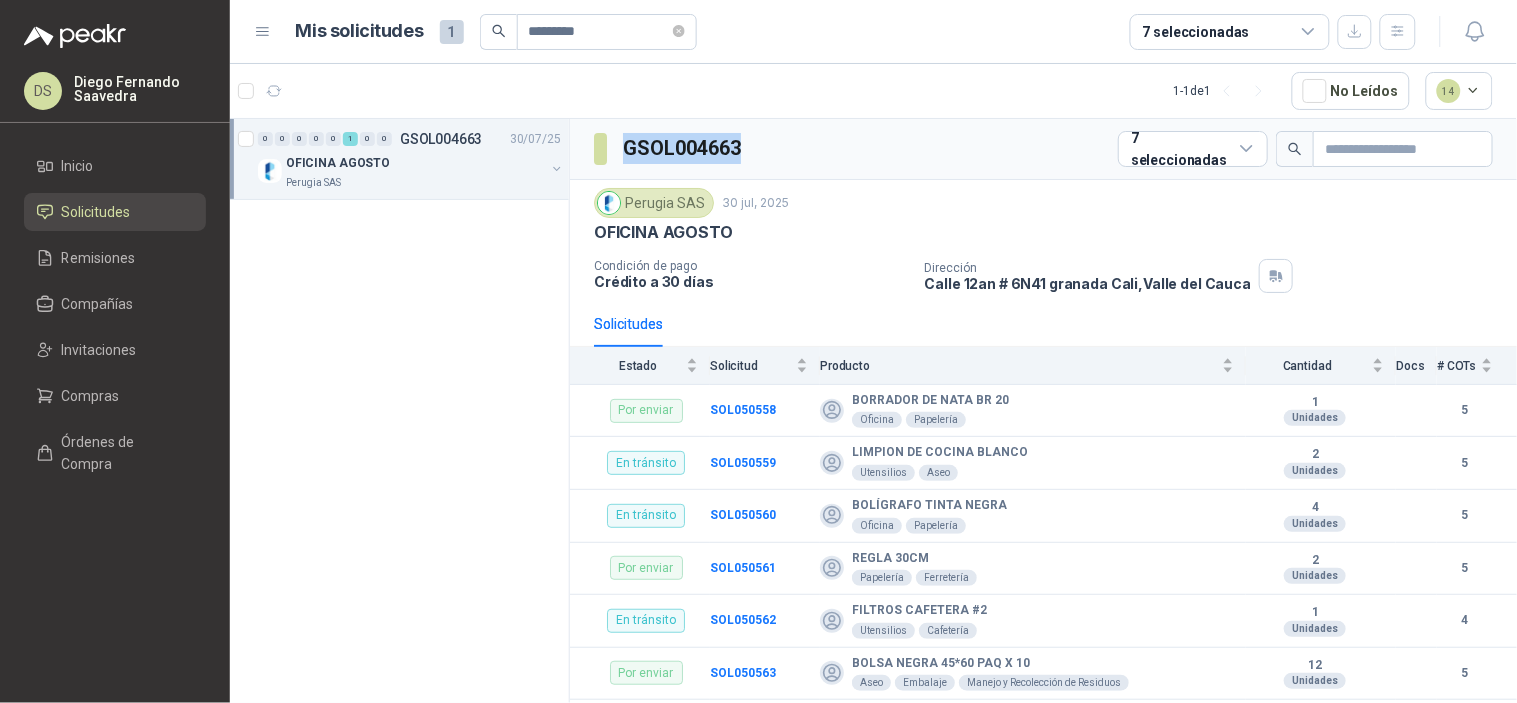 click on "GSOL004663" at bounding box center (683, 148) 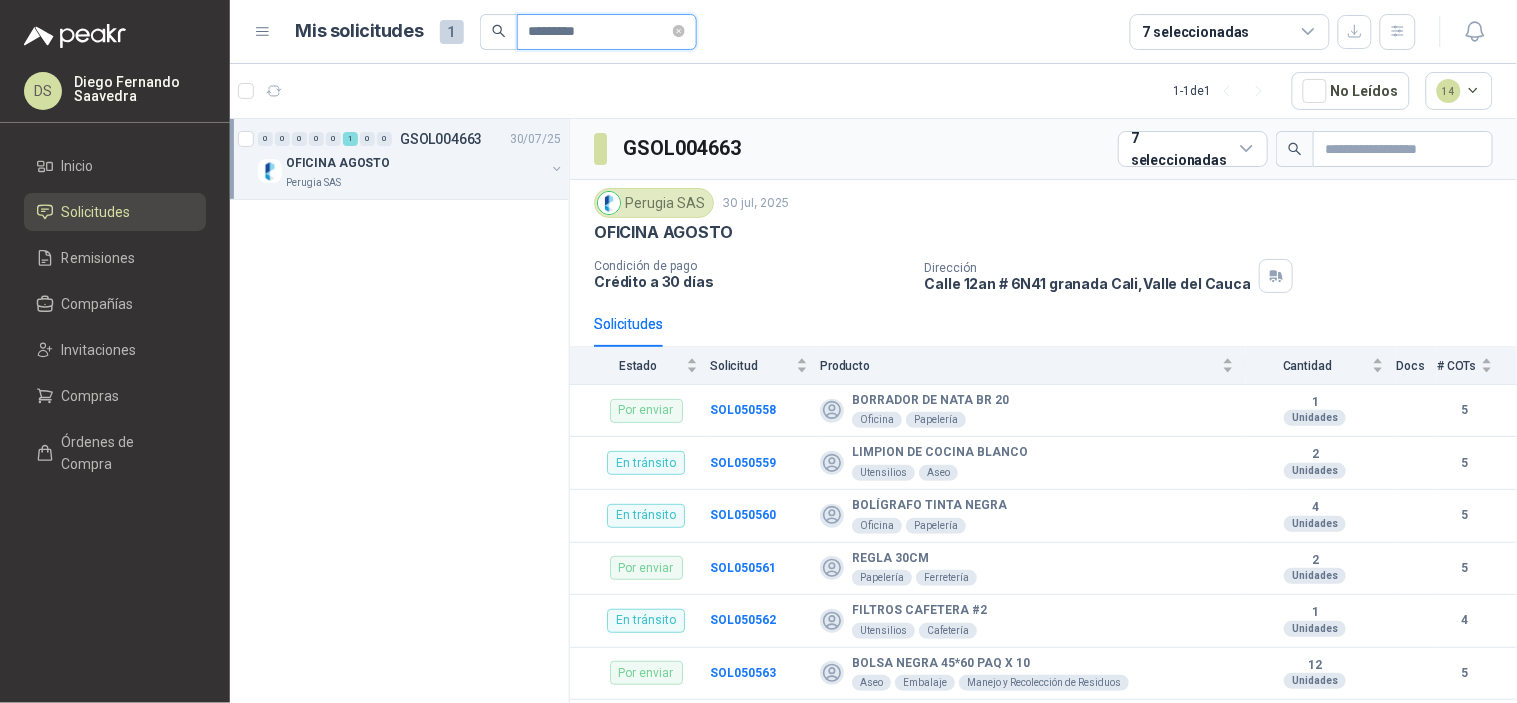 click on "*********" at bounding box center [599, 32] 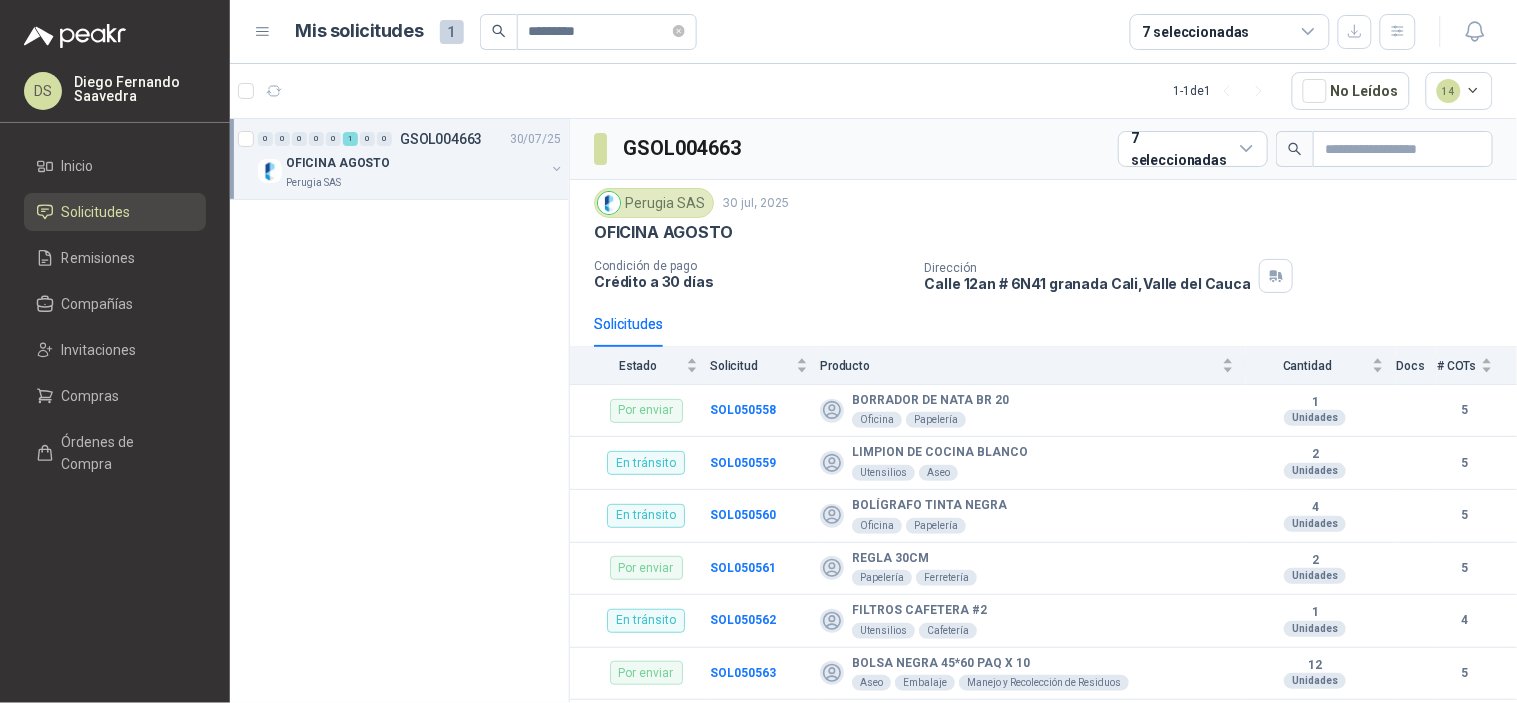 click on "GSOL004663" at bounding box center [683, 148] 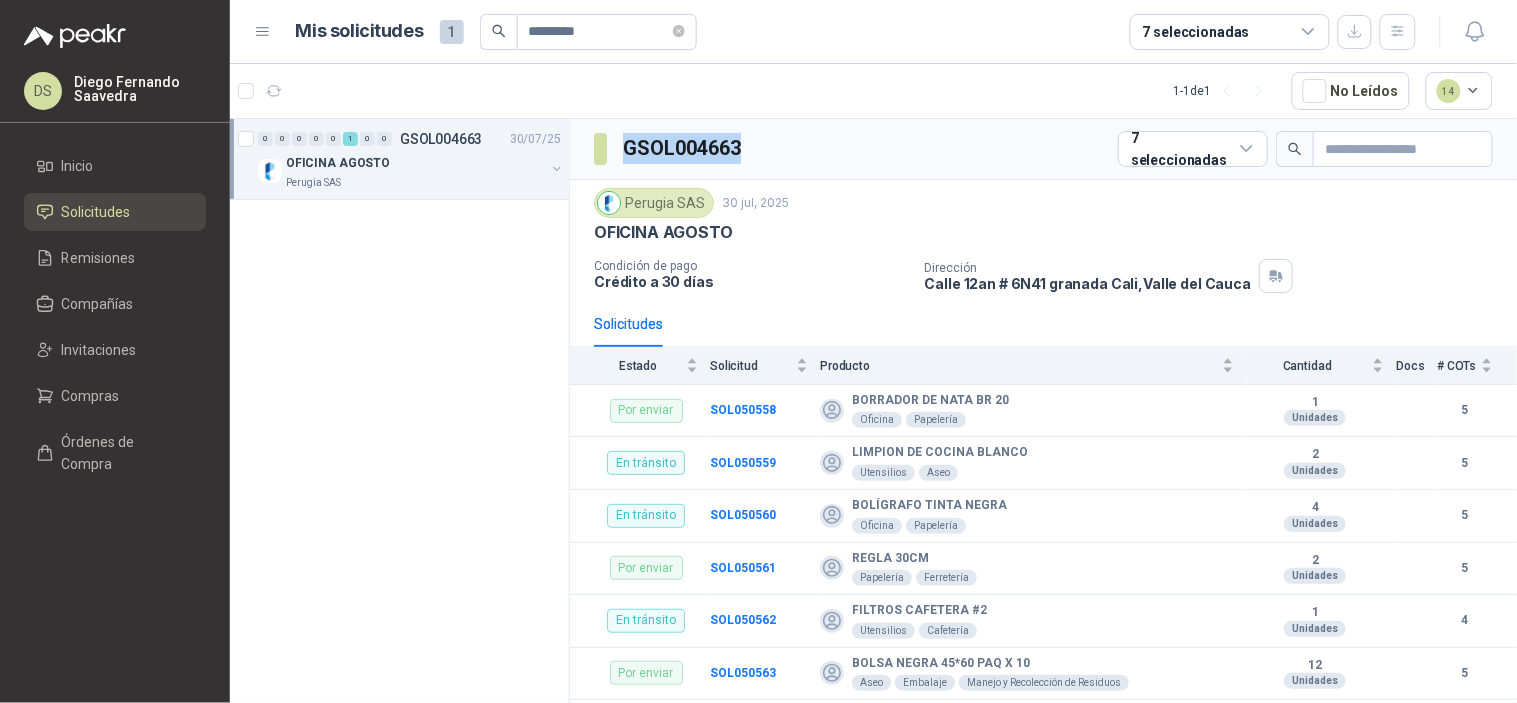 click on "GSOL004663" at bounding box center [683, 148] 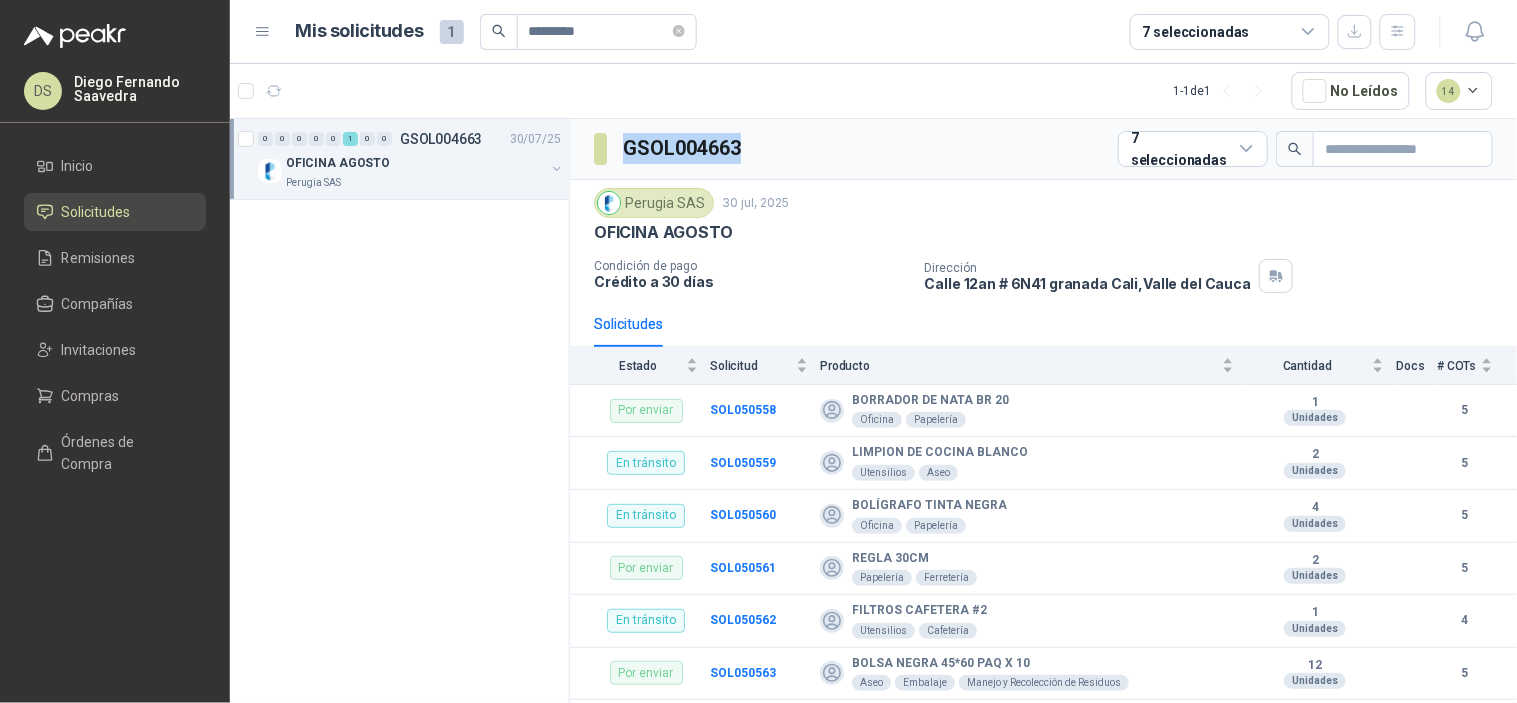 copy on "GSOL004663" 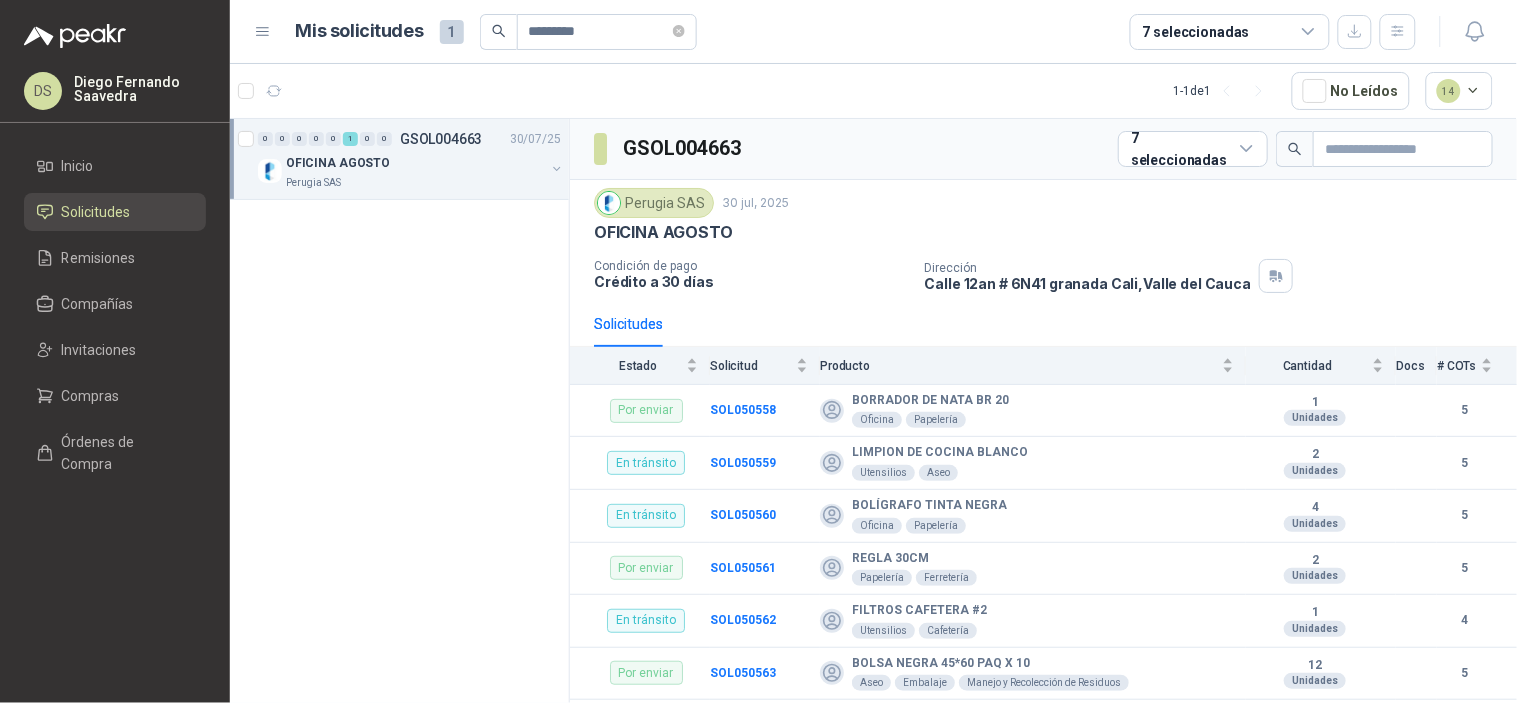 click on "Mis solicitudes 1 ********* 7 seleccionadas" at bounding box center (873, 32) 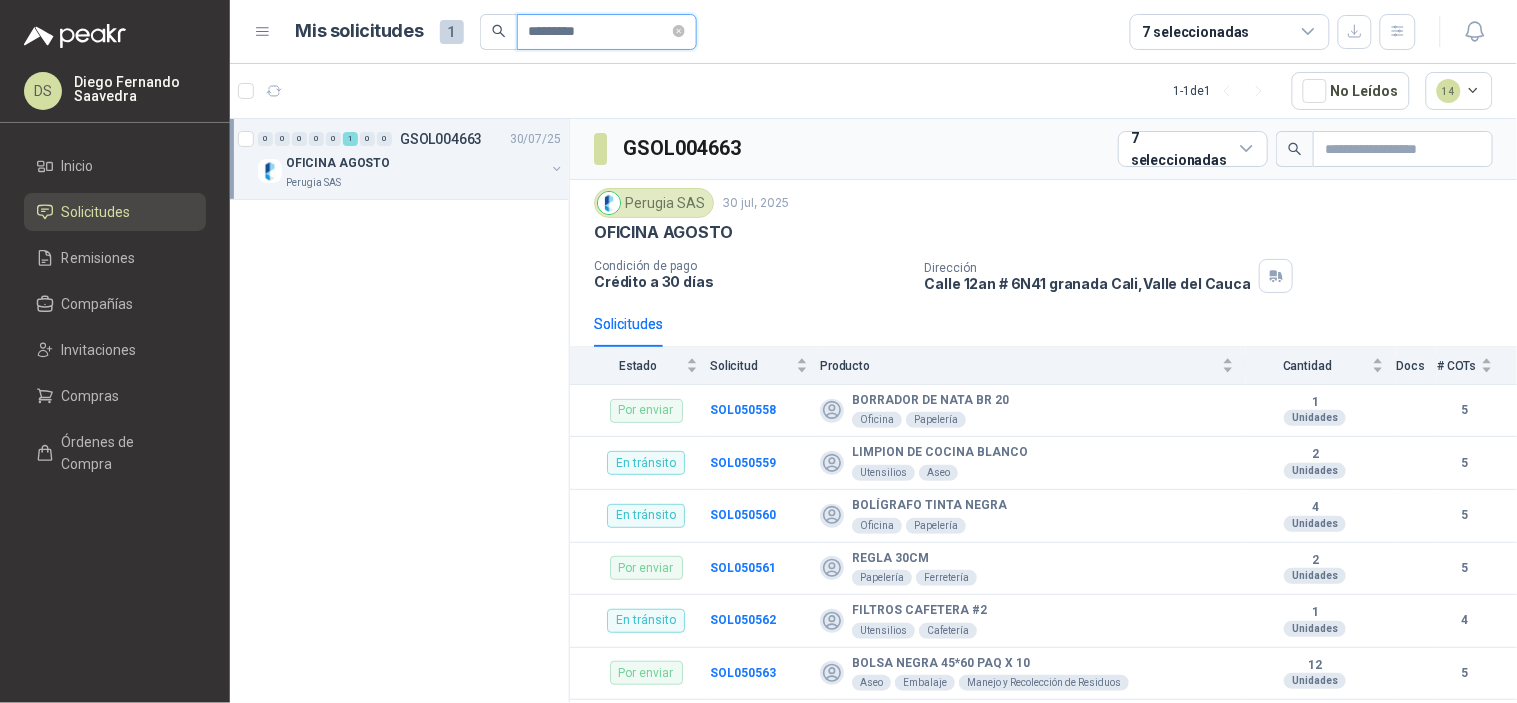 click on "*********" at bounding box center (599, 32) 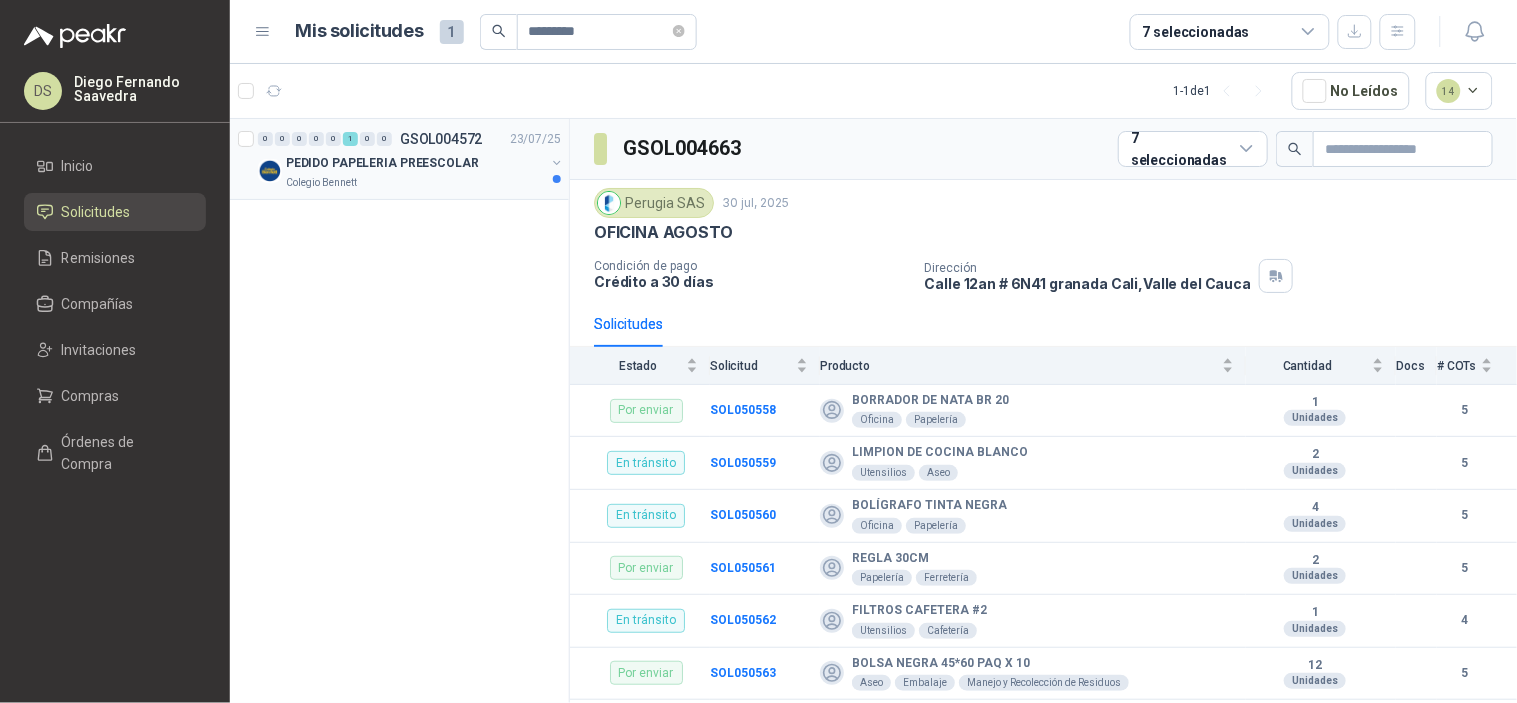 click on "PEDIDO PAPELERIA PREESCOLAR" at bounding box center [382, 163] 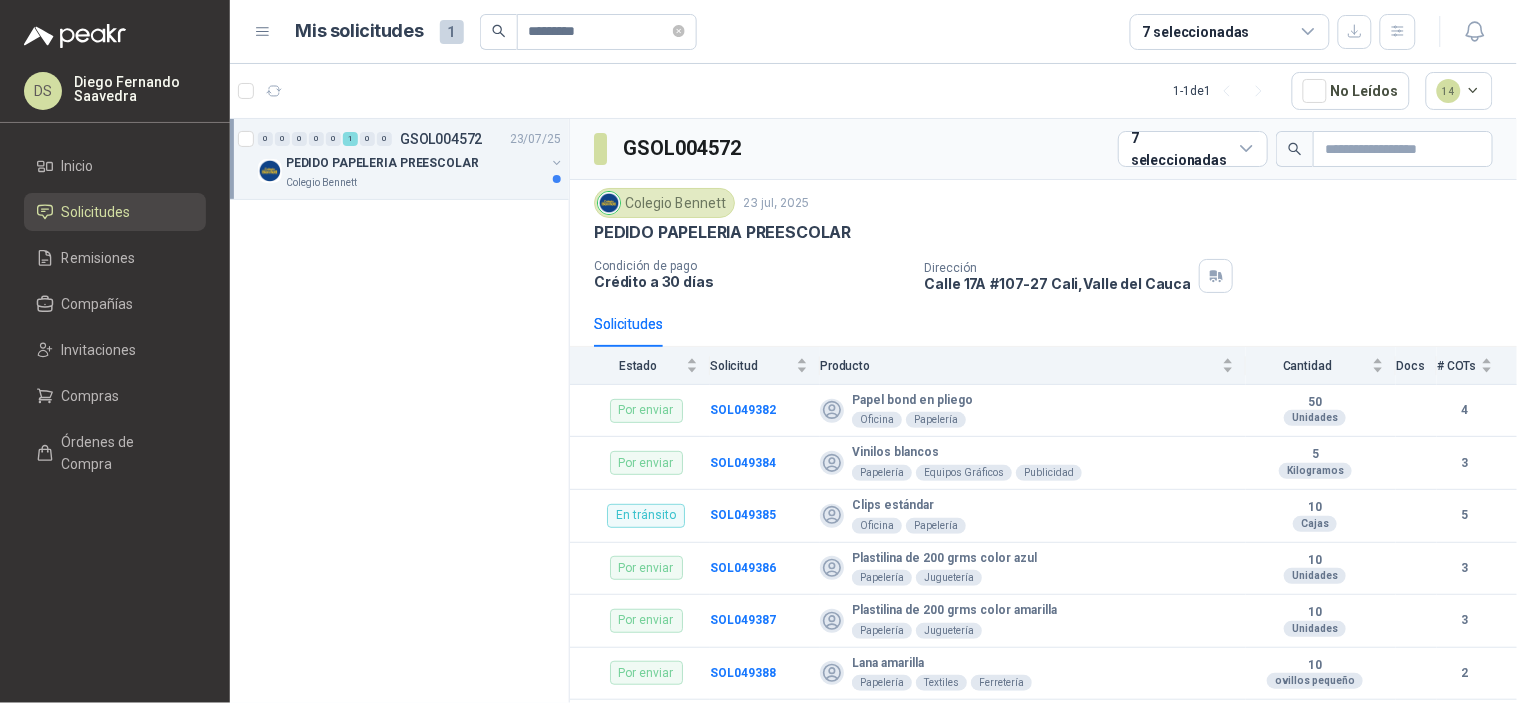 click on "GSOL004572" at bounding box center (683, 148) 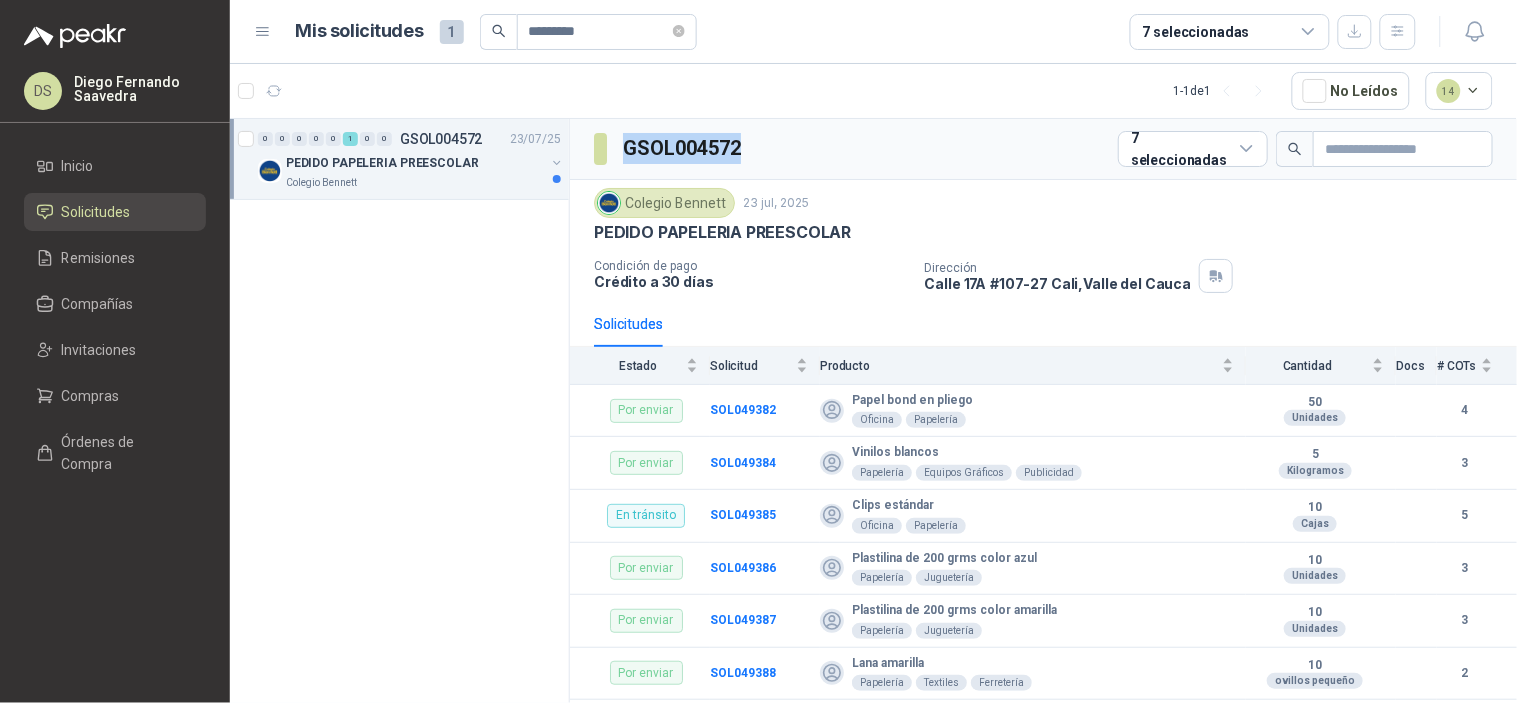 click on "GSOL004572" at bounding box center (683, 148) 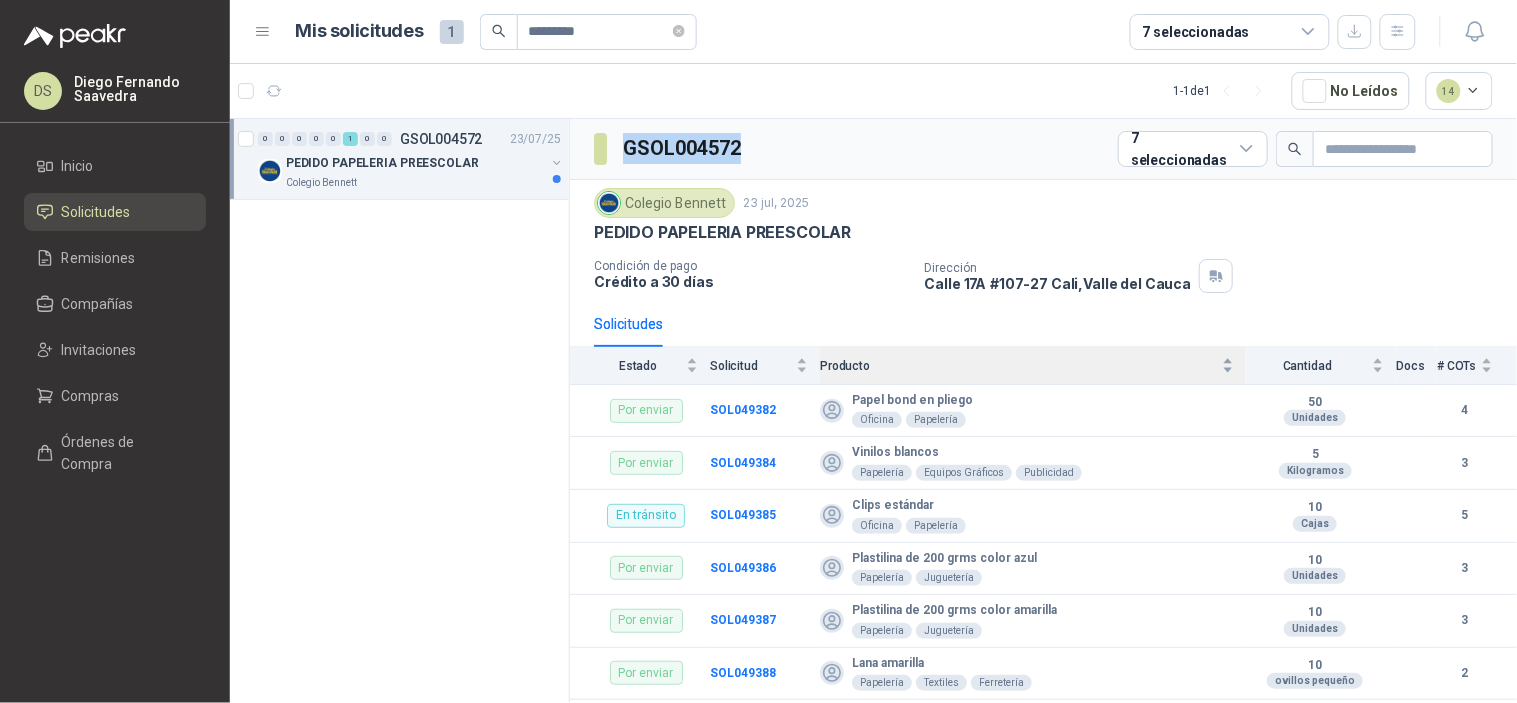 copy on "GSOL004572" 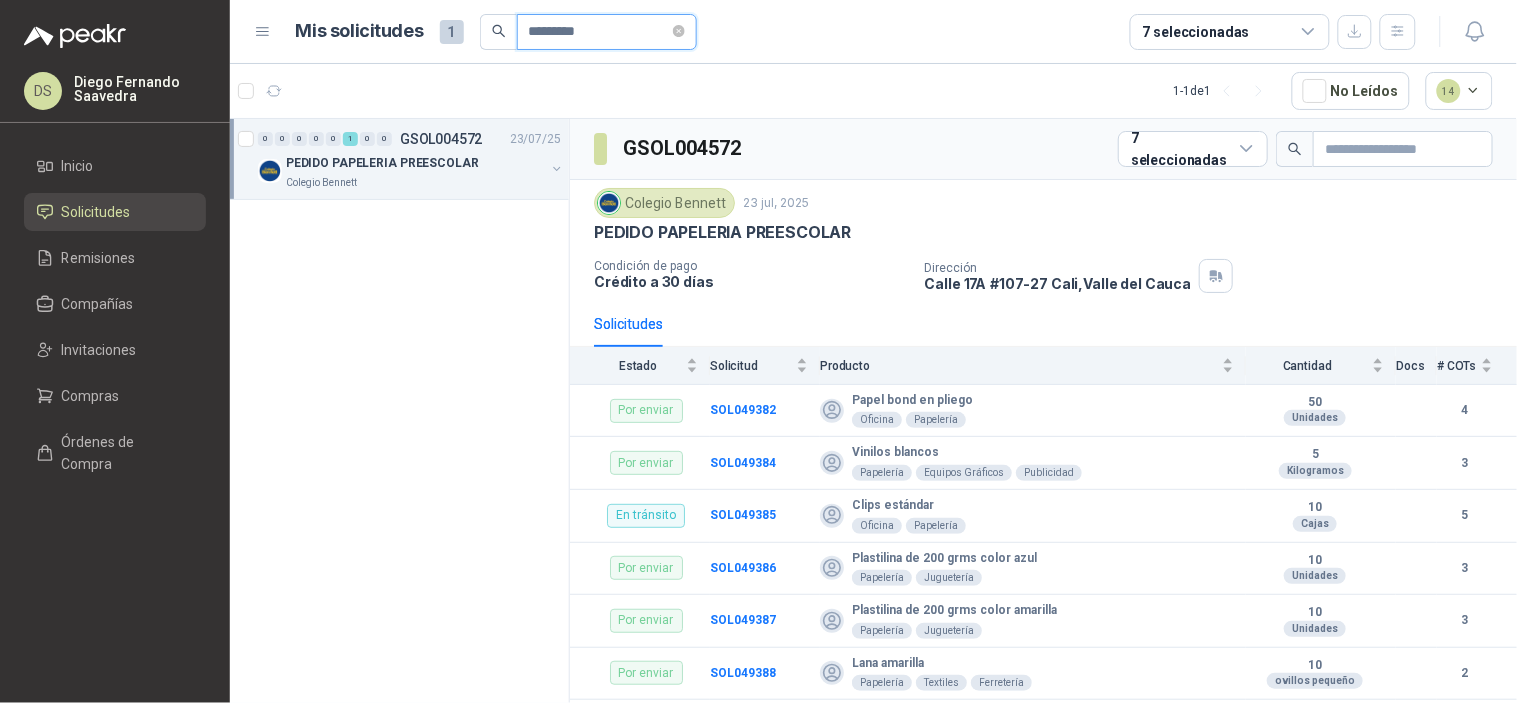click on "*********" at bounding box center (599, 32) 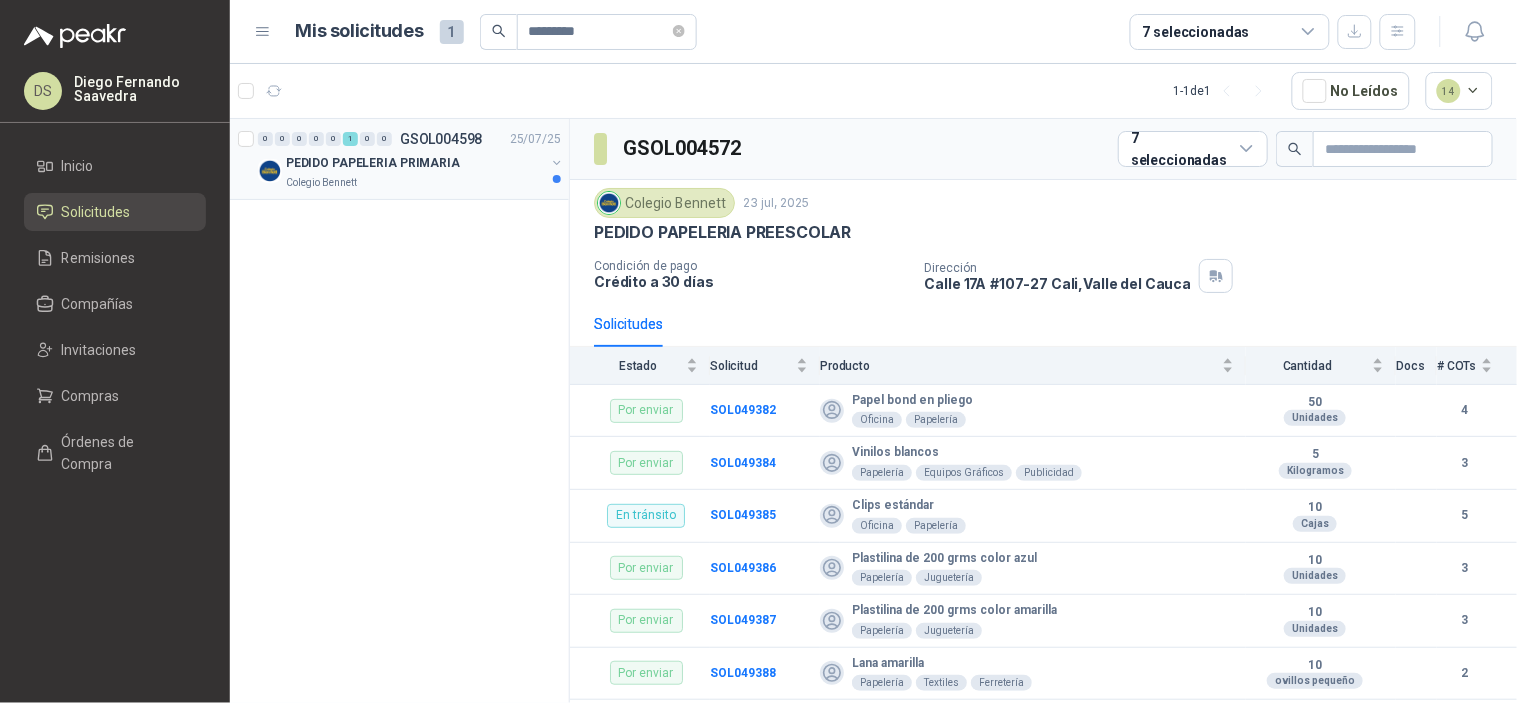 click on "PEDIDO PAPELERIA PRIMARIA" at bounding box center [373, 163] 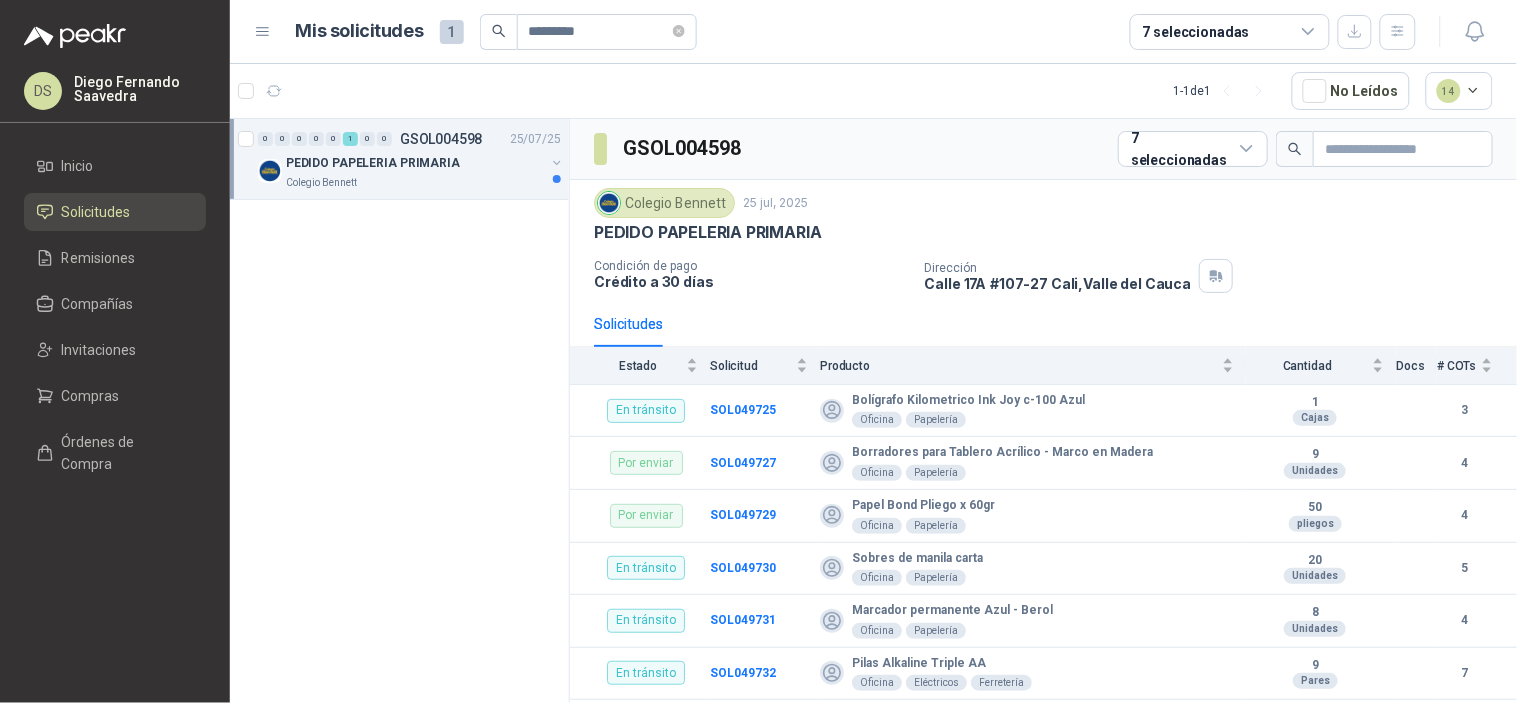 click on "GSOL004598" at bounding box center (683, 148) 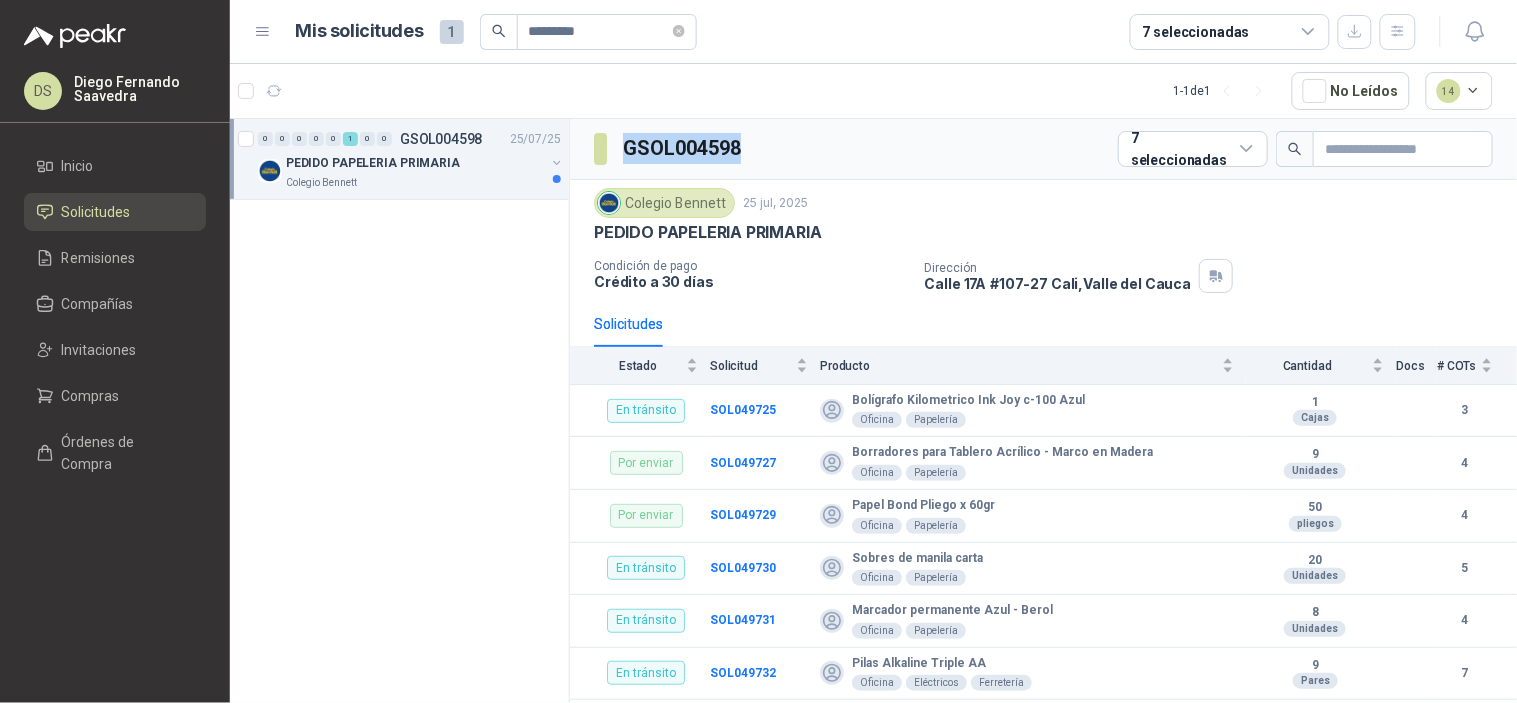 click on "GSOL004598" at bounding box center (683, 148) 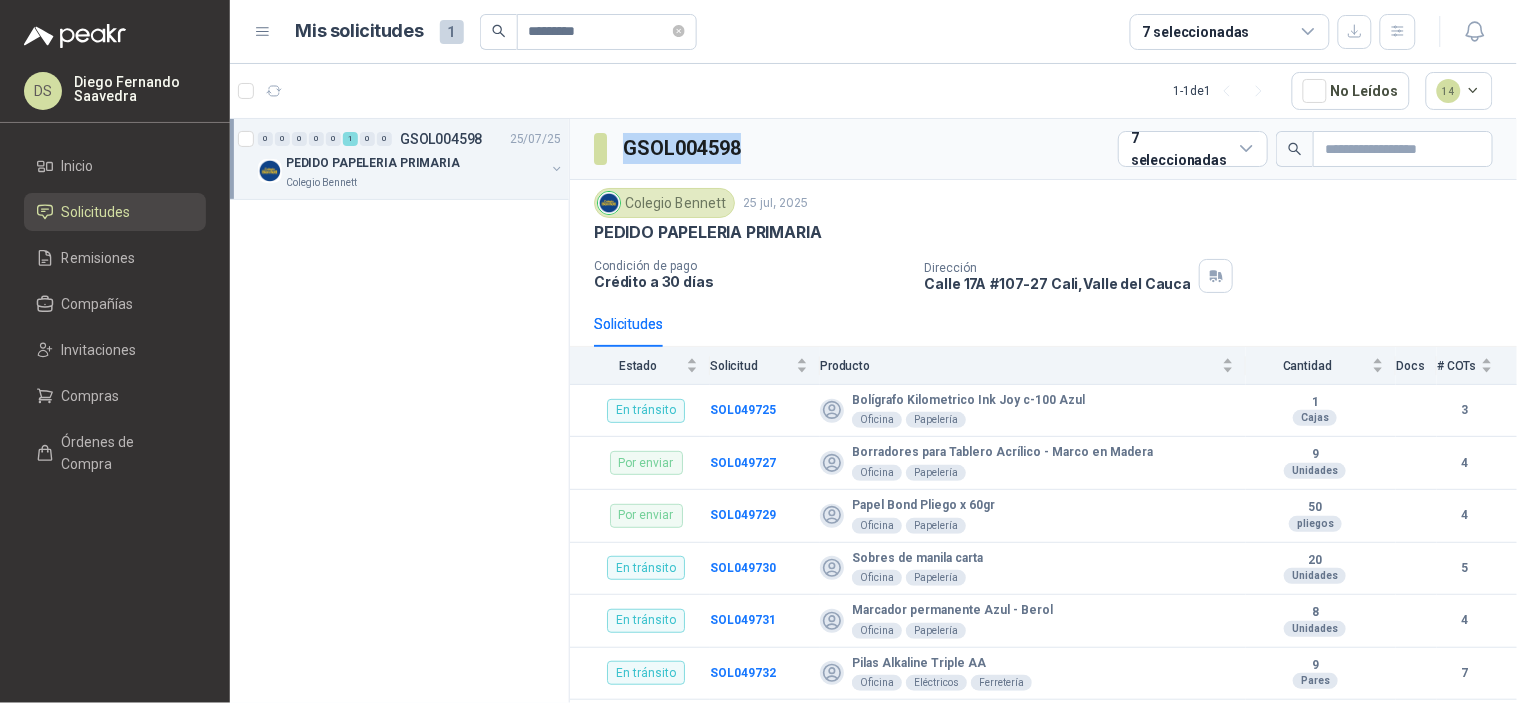 copy on "GSOL004598" 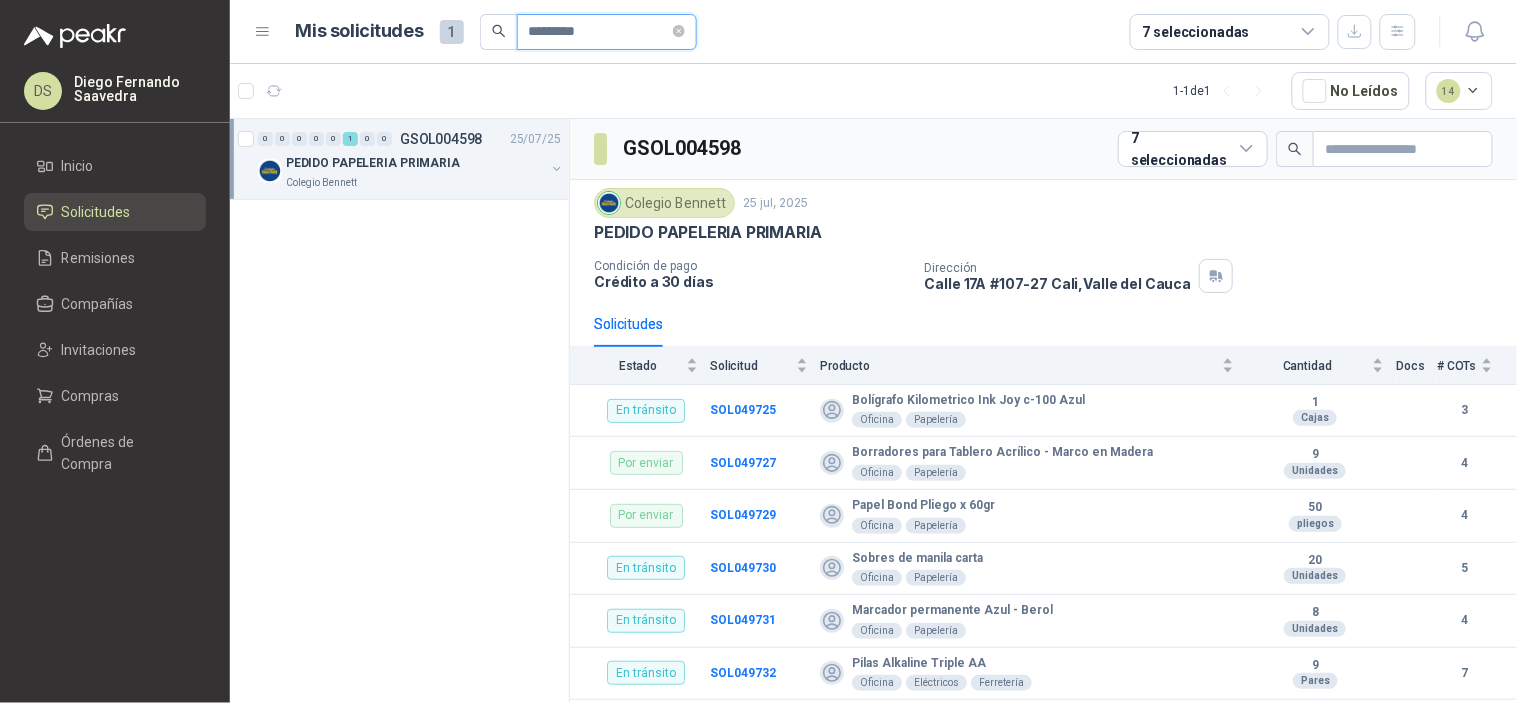 click on "*********" at bounding box center (599, 32) 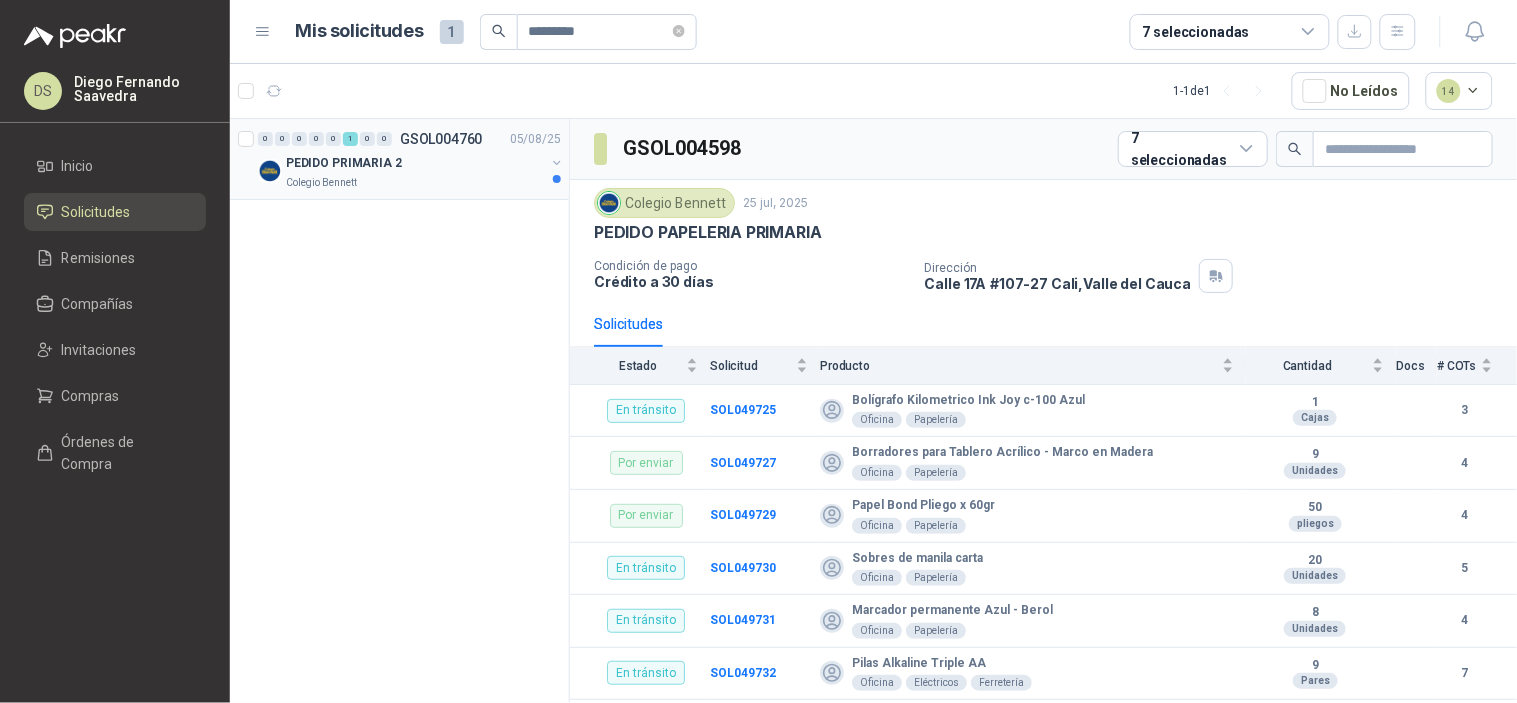 click on "Colegio Bennett" at bounding box center (415, 183) 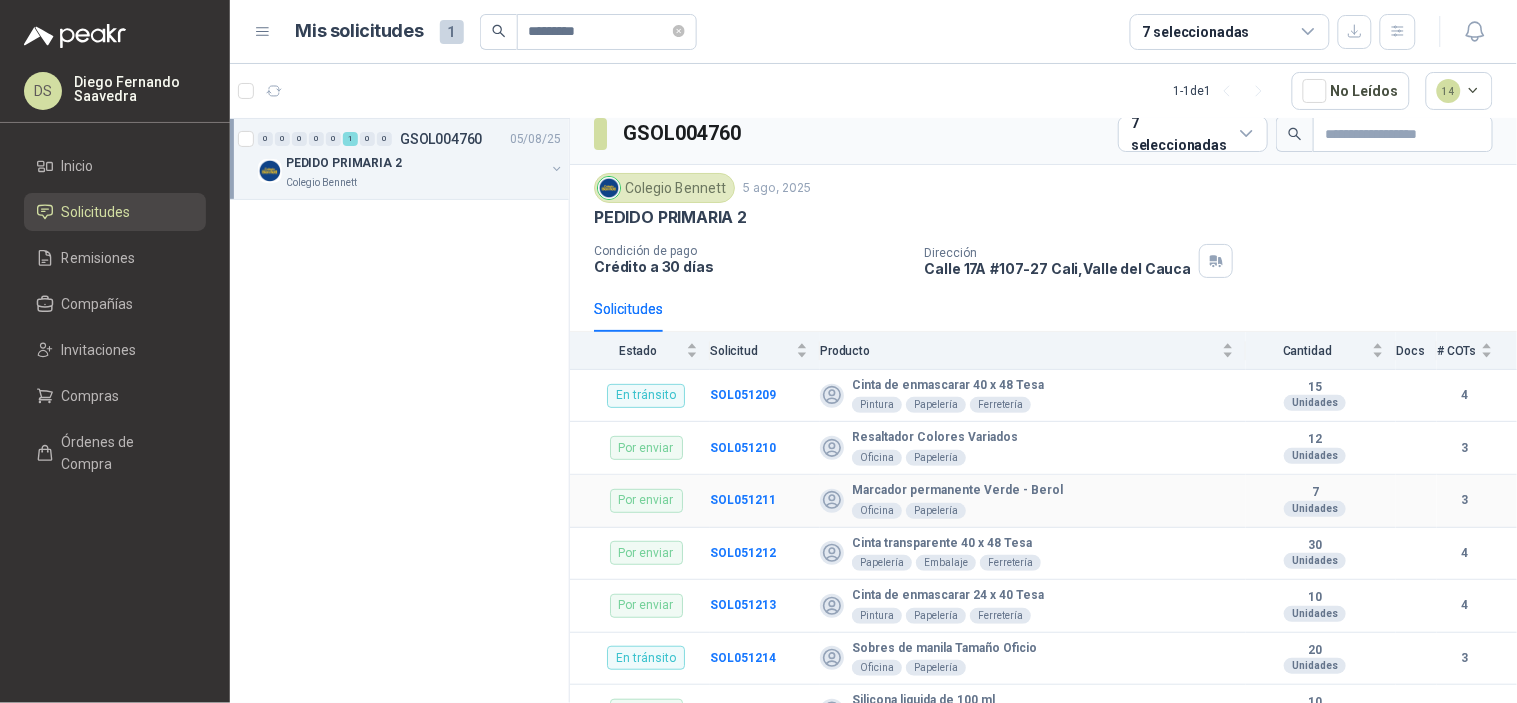 scroll, scrollTop: 0, scrollLeft: 0, axis: both 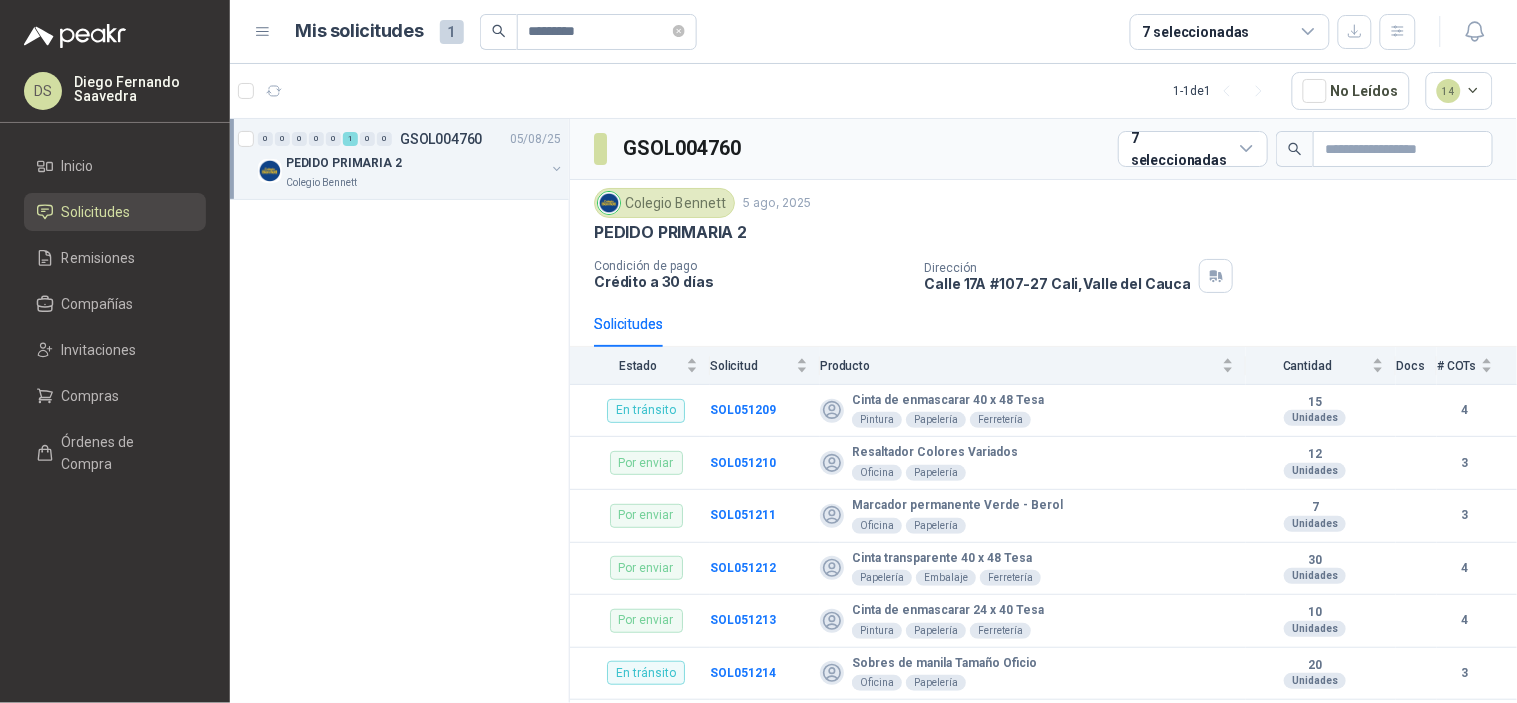 click on "GSOL004760" at bounding box center [683, 148] 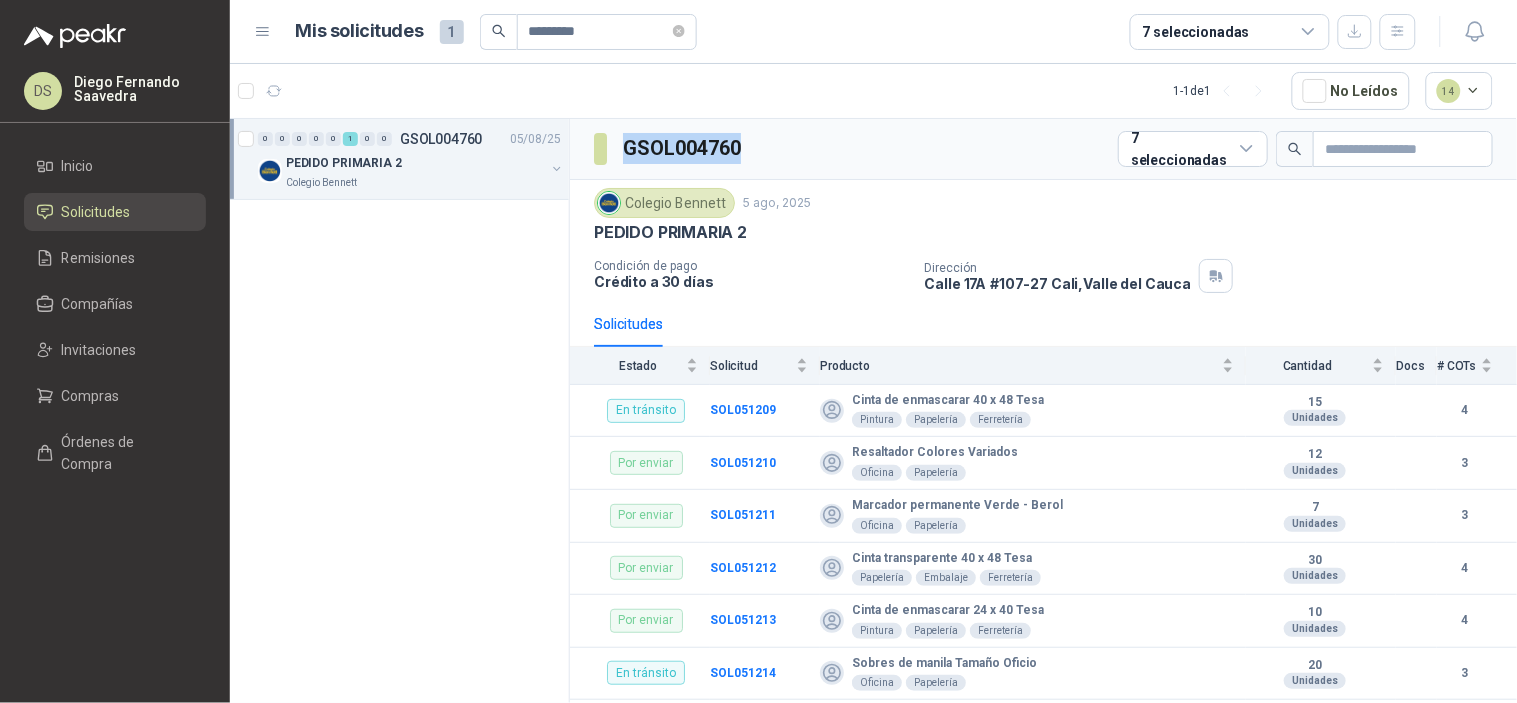 click on "GSOL004760" at bounding box center (683, 148) 